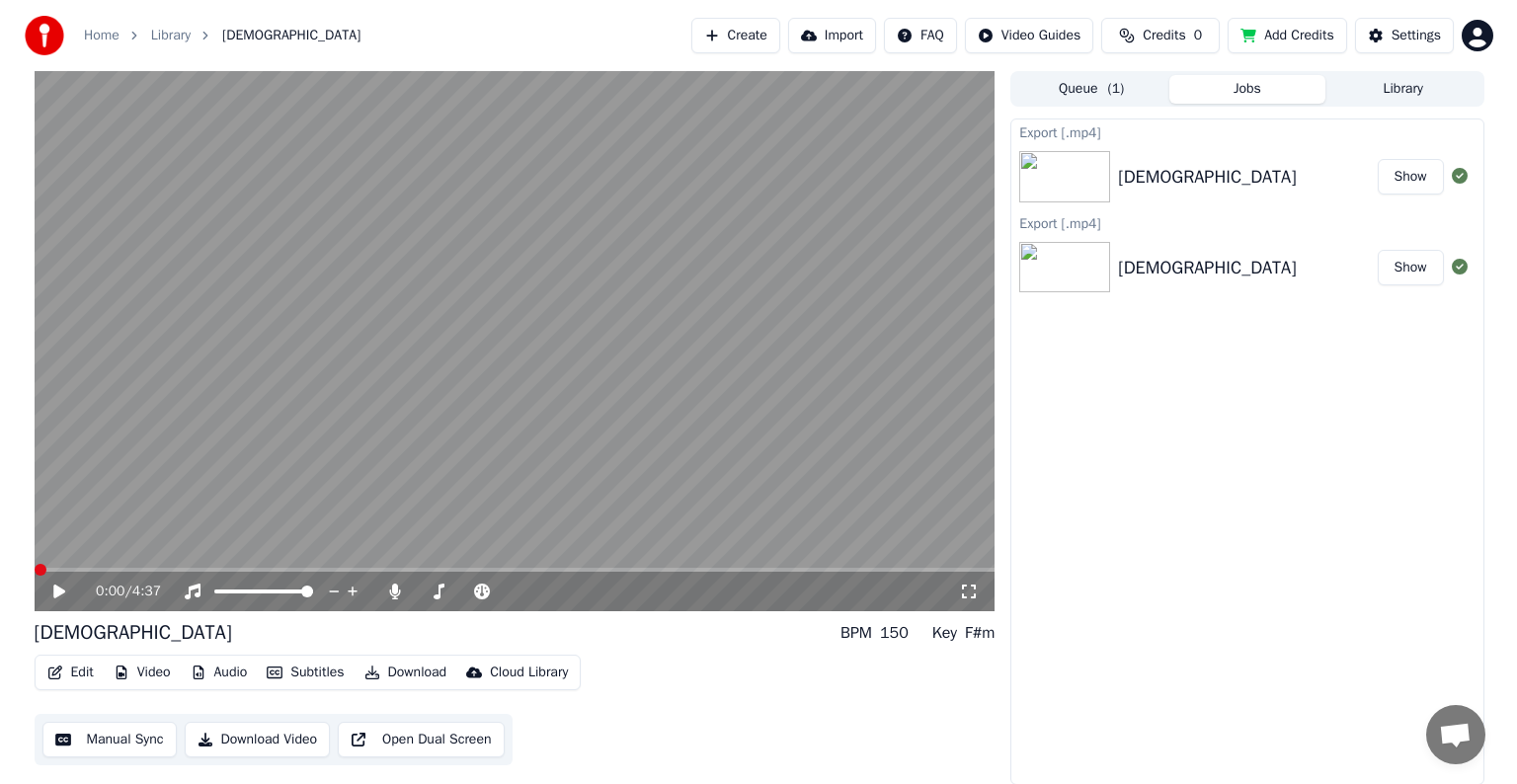 scroll, scrollTop: 0, scrollLeft: 0, axis: both 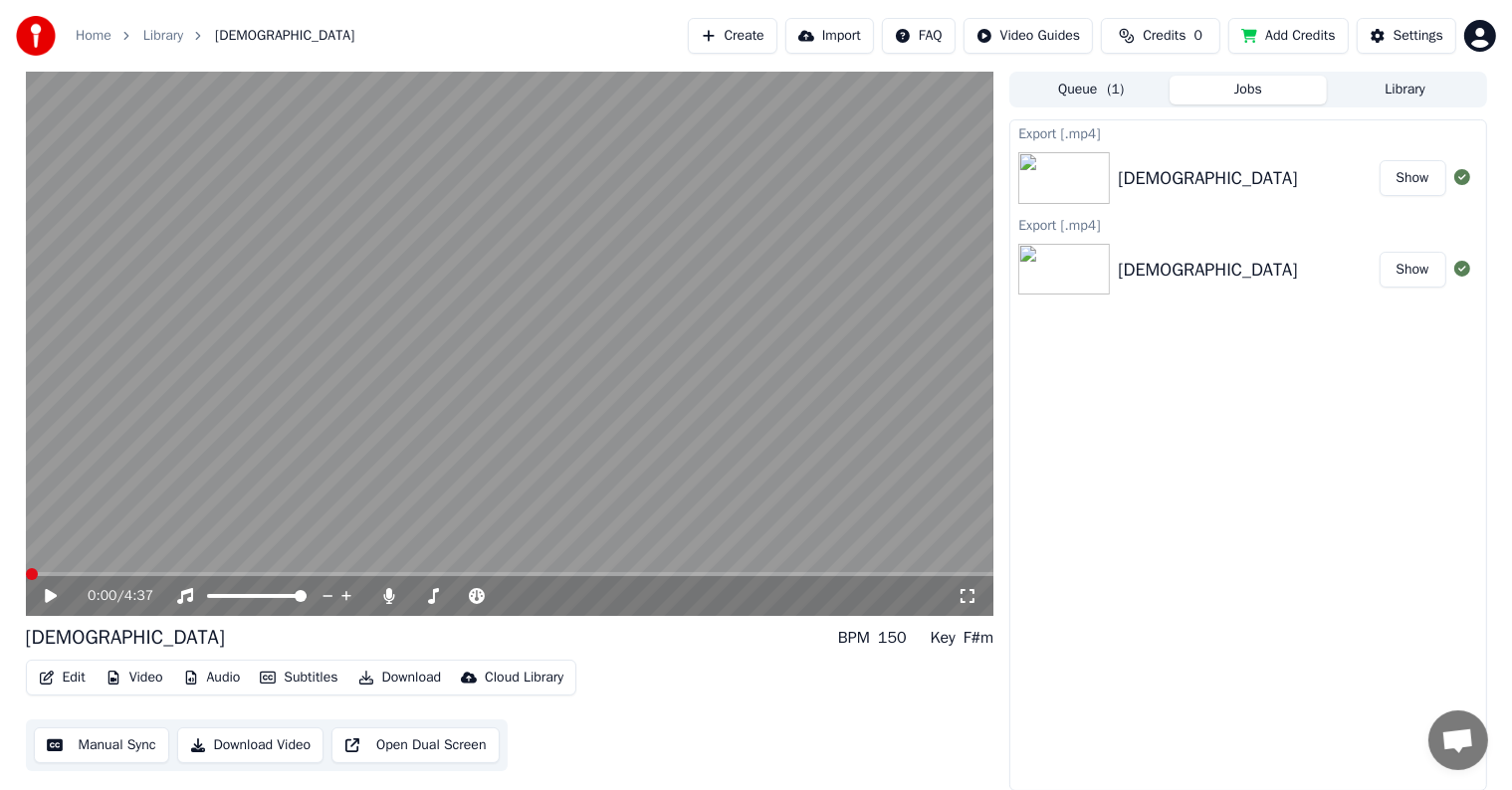 click 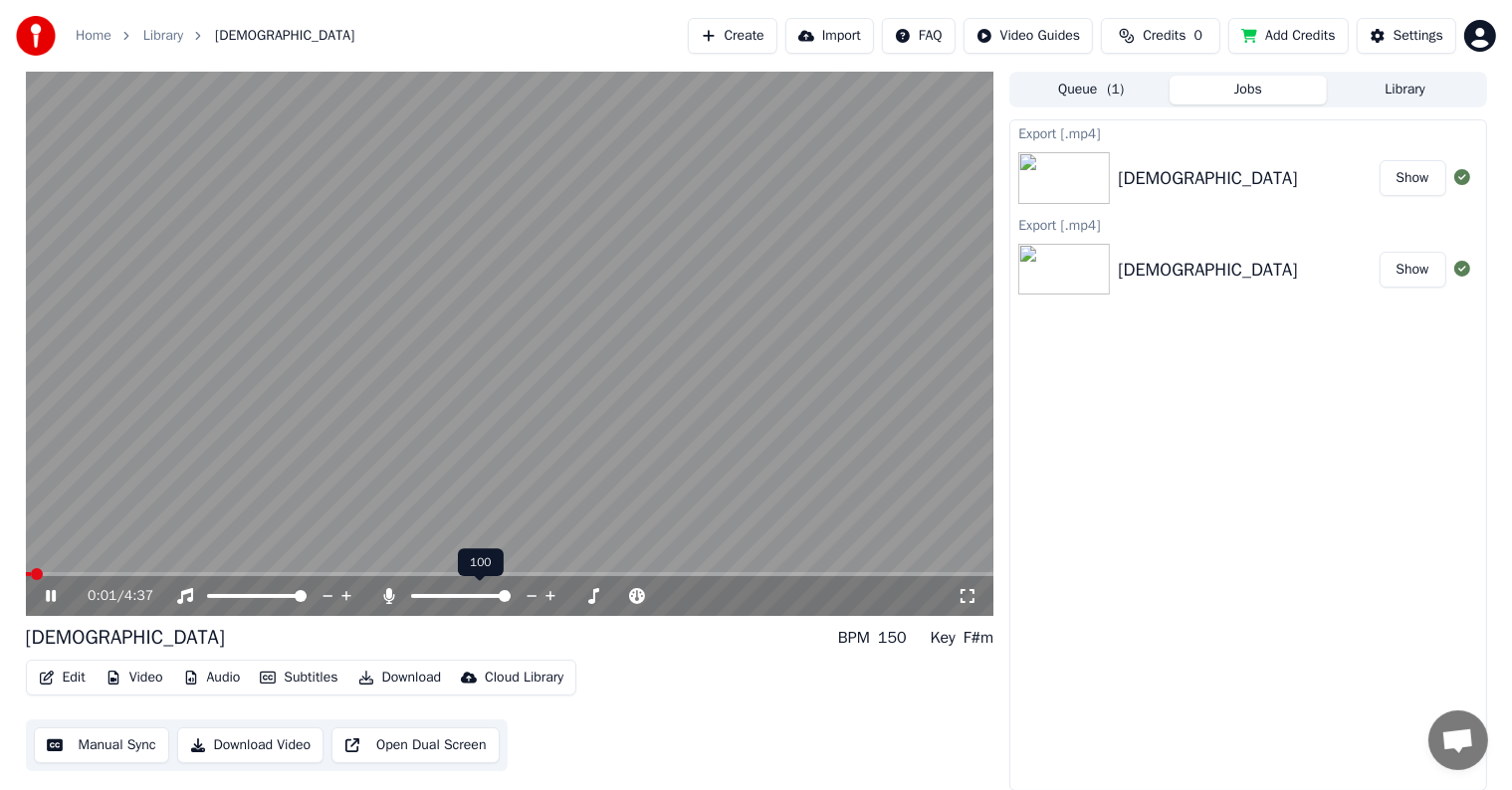 click at bounding box center [505, 596] 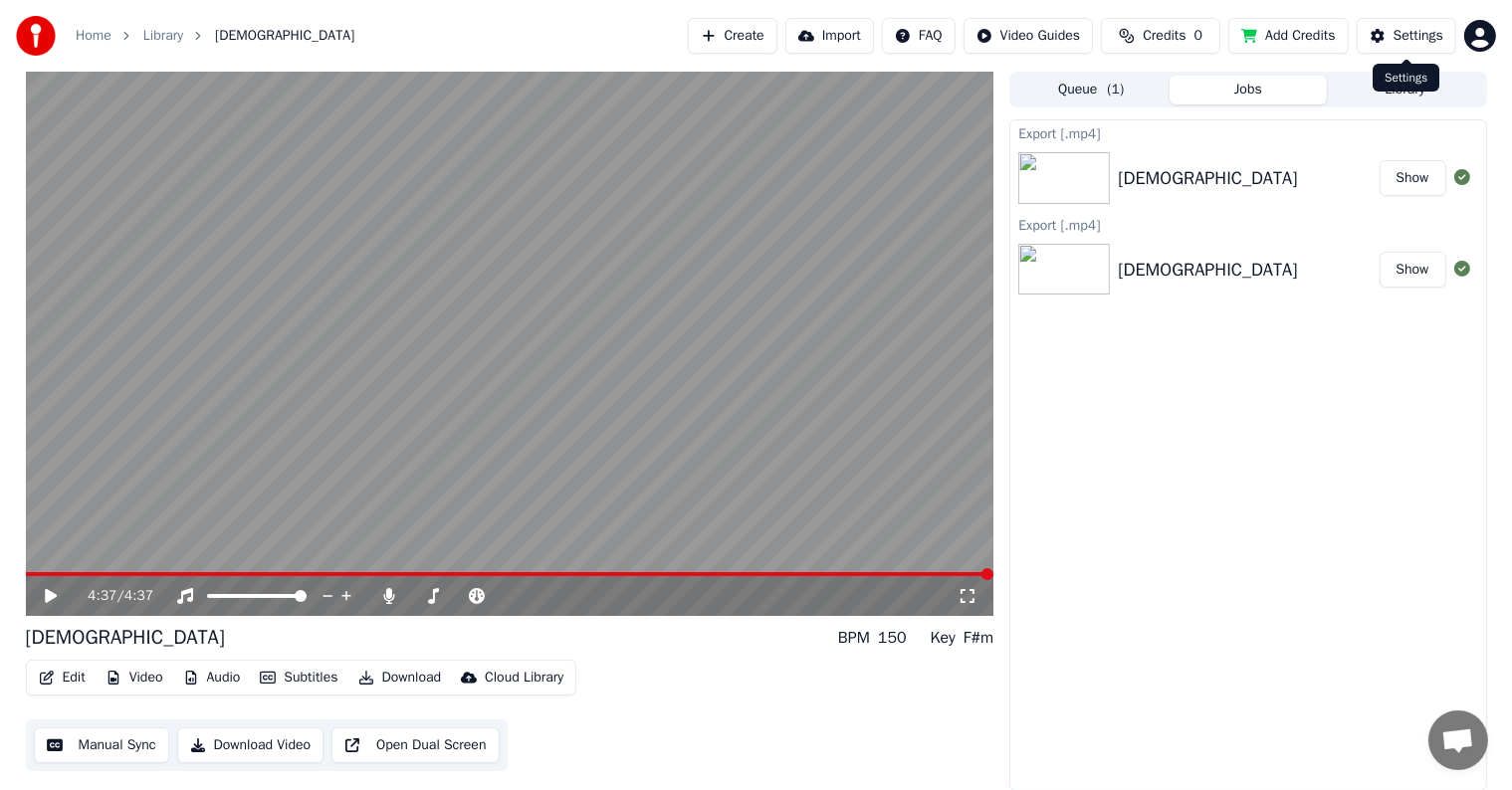 click on "Settings" at bounding box center (1406, 36) 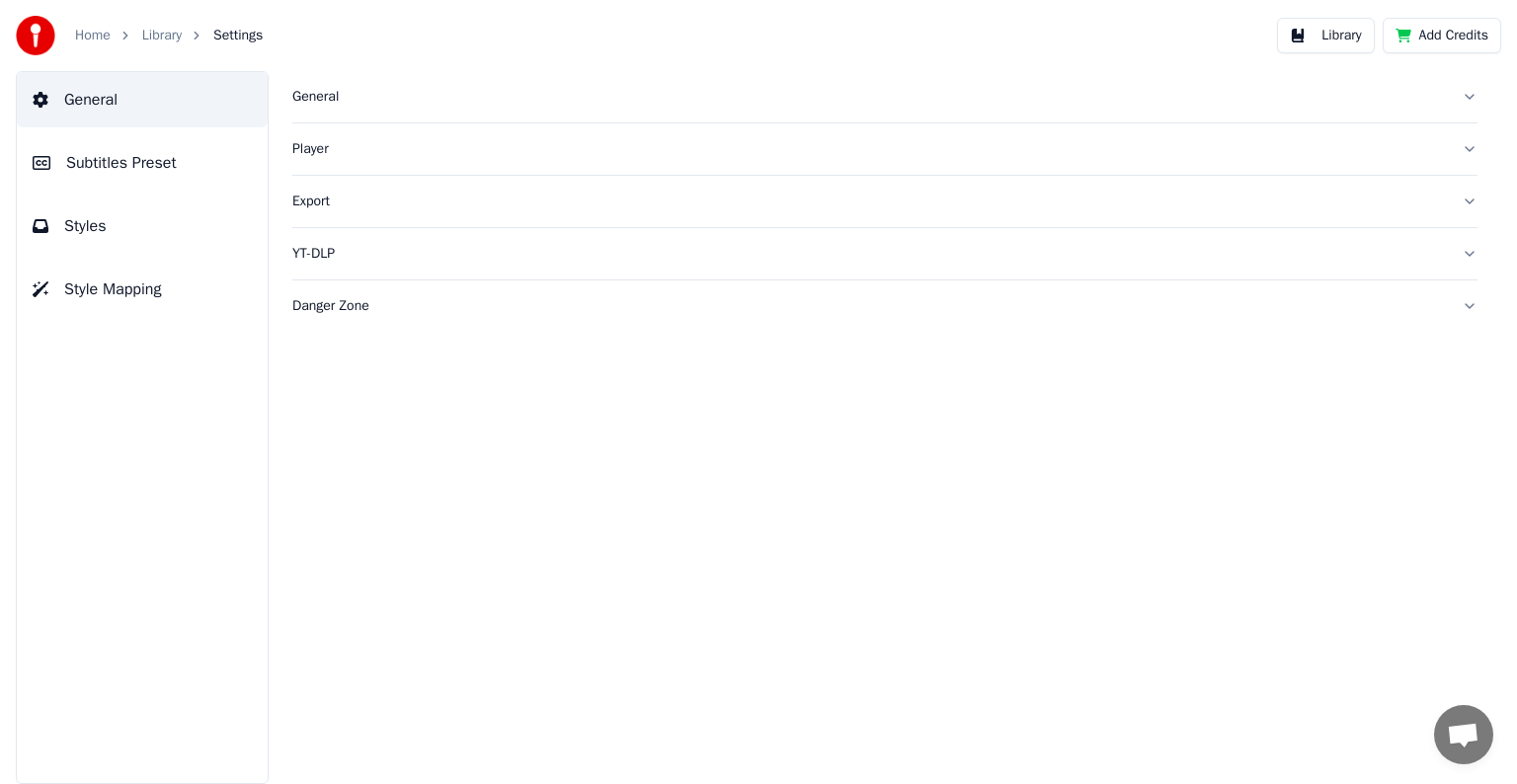 click on "General" at bounding box center [869, 97] 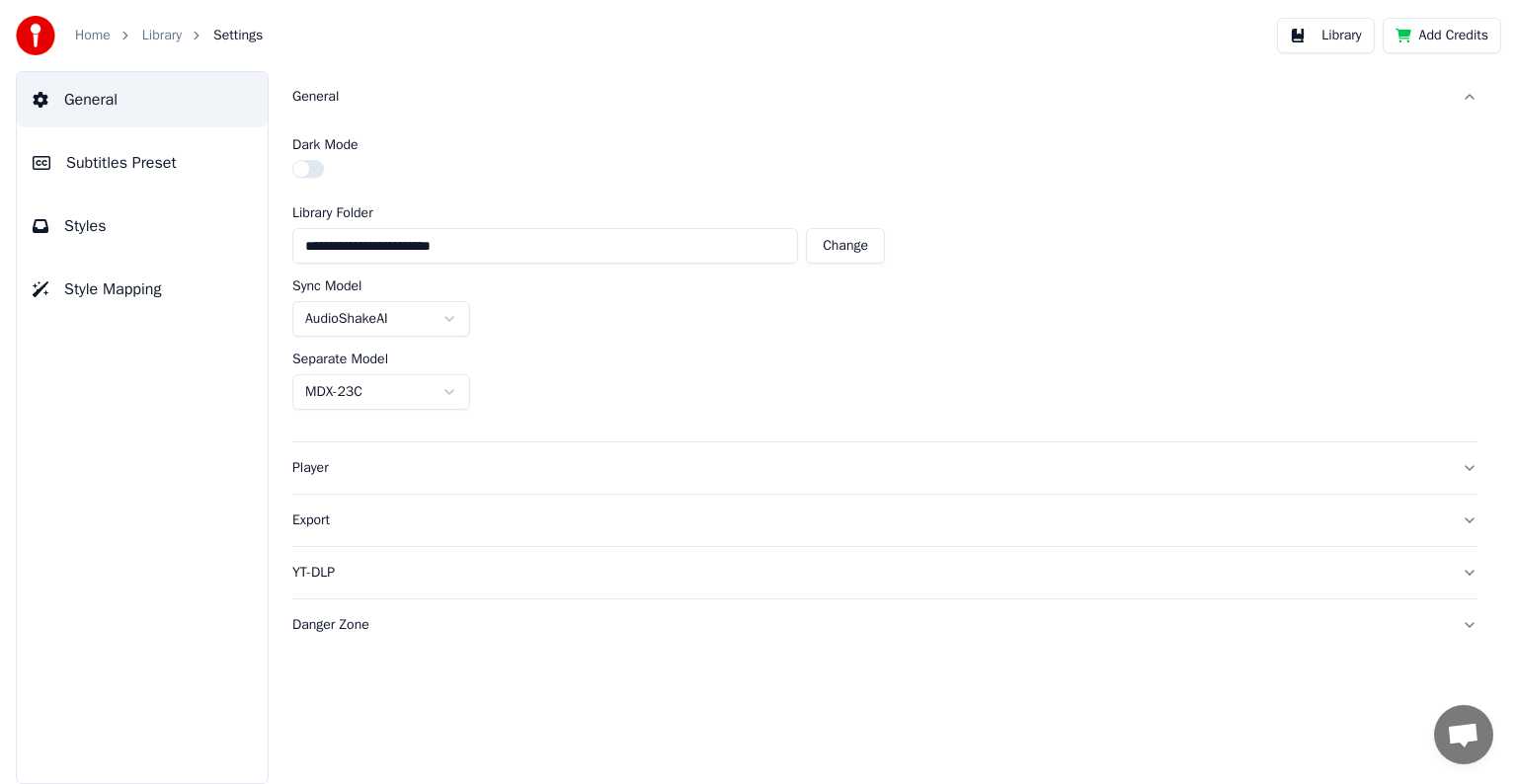 click on "Export" at bounding box center (869, 520) 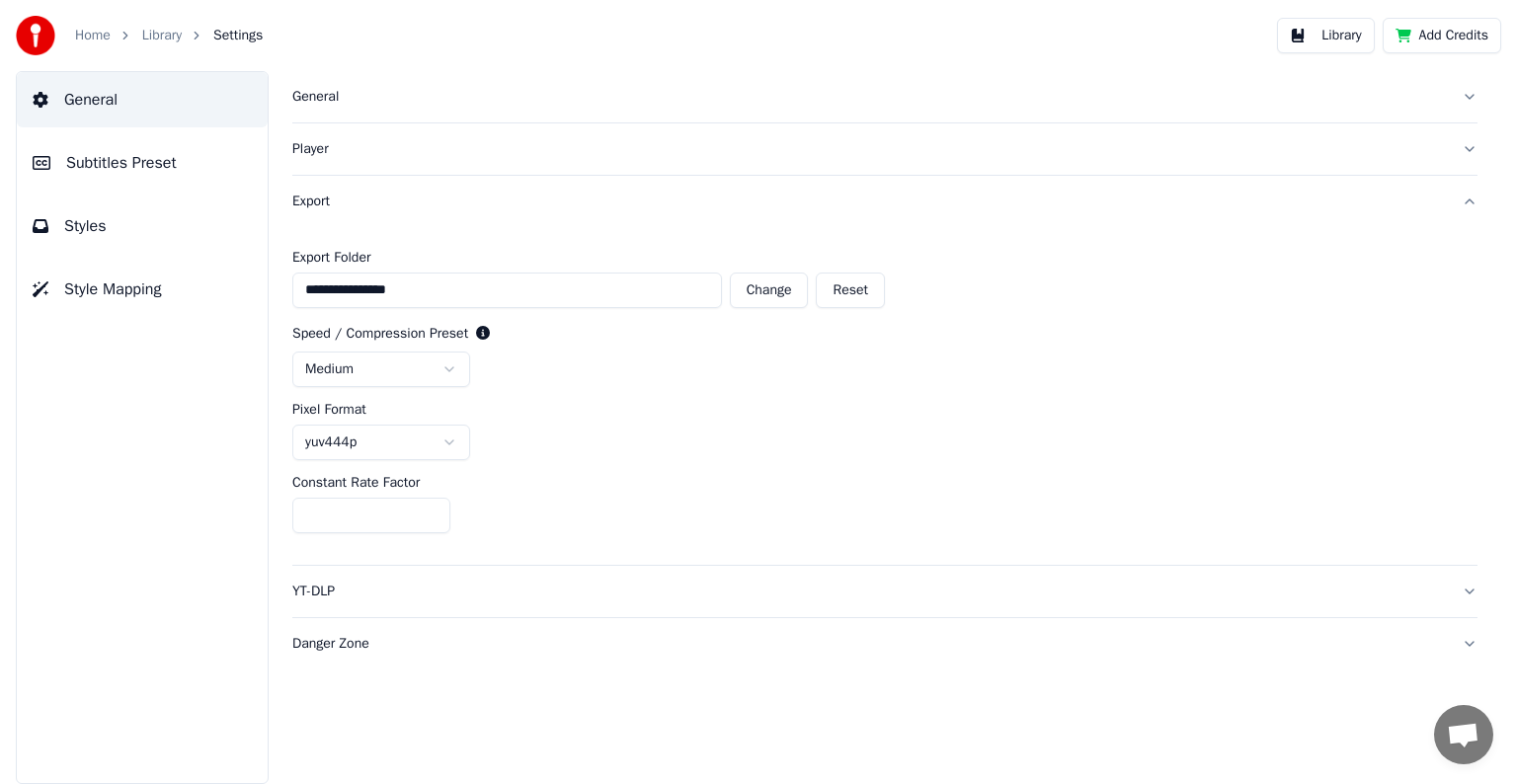 click on "**********" at bounding box center (758, 392) 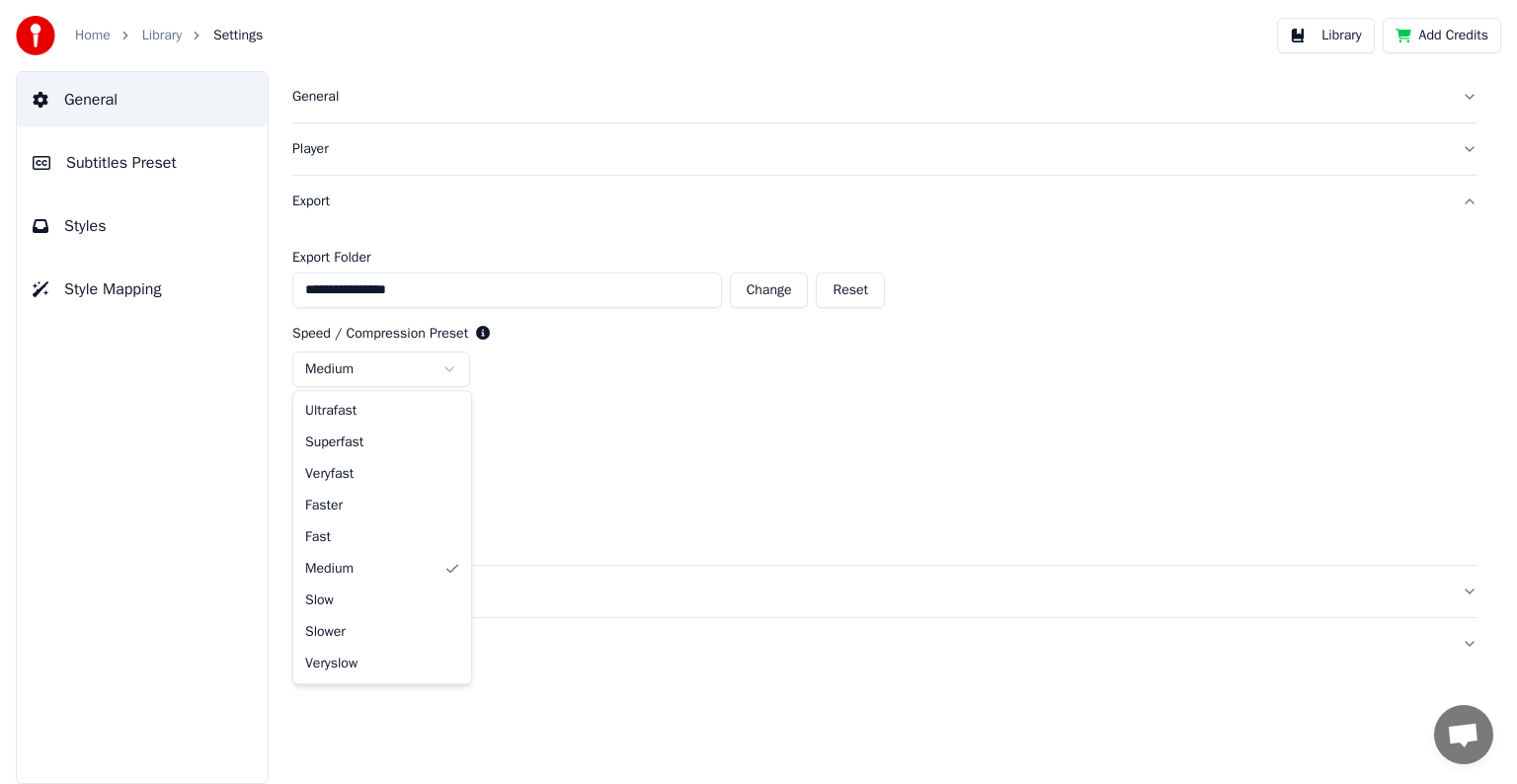 click on "**********" at bounding box center (758, 392) 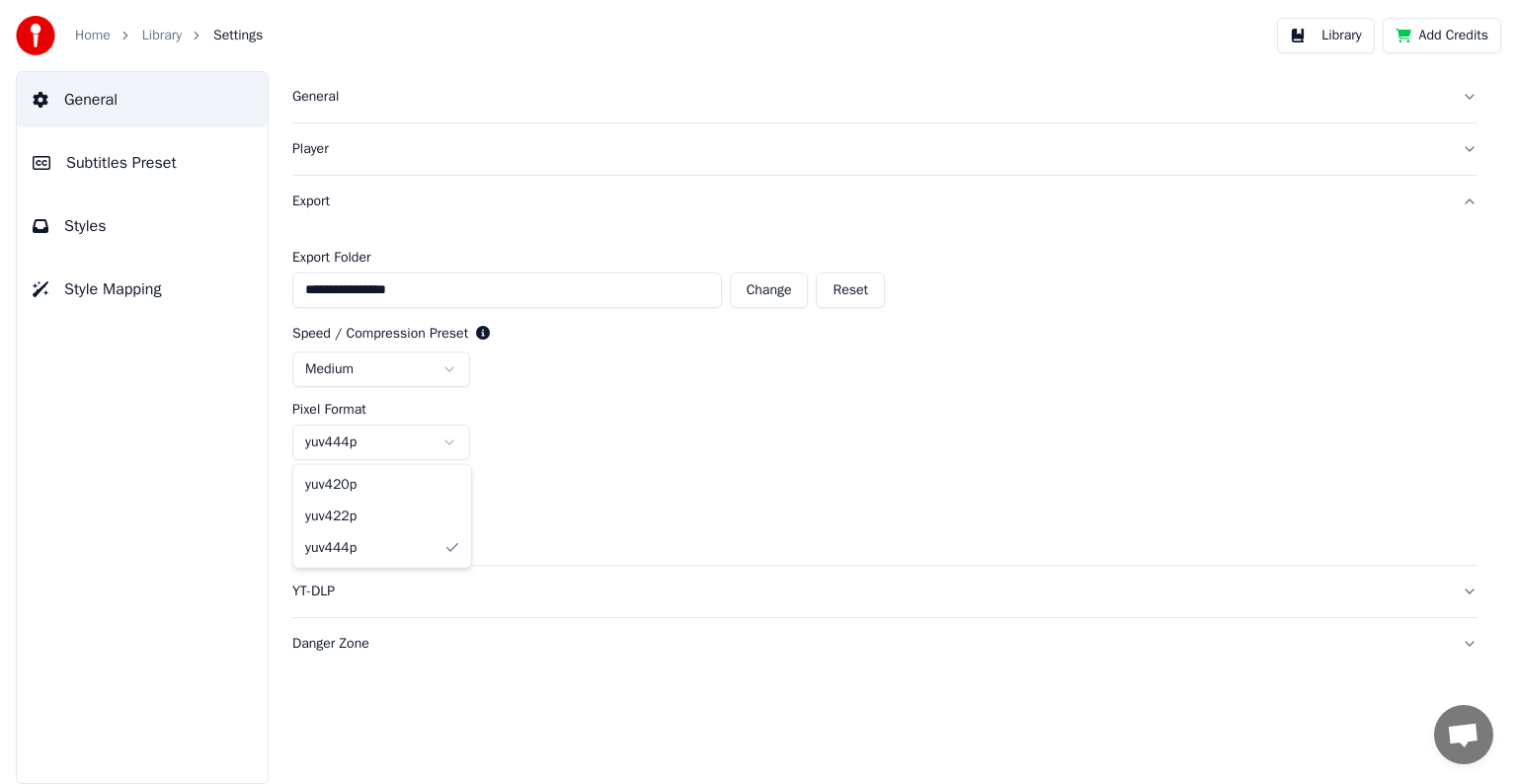 click on "**********" at bounding box center [758, 392] 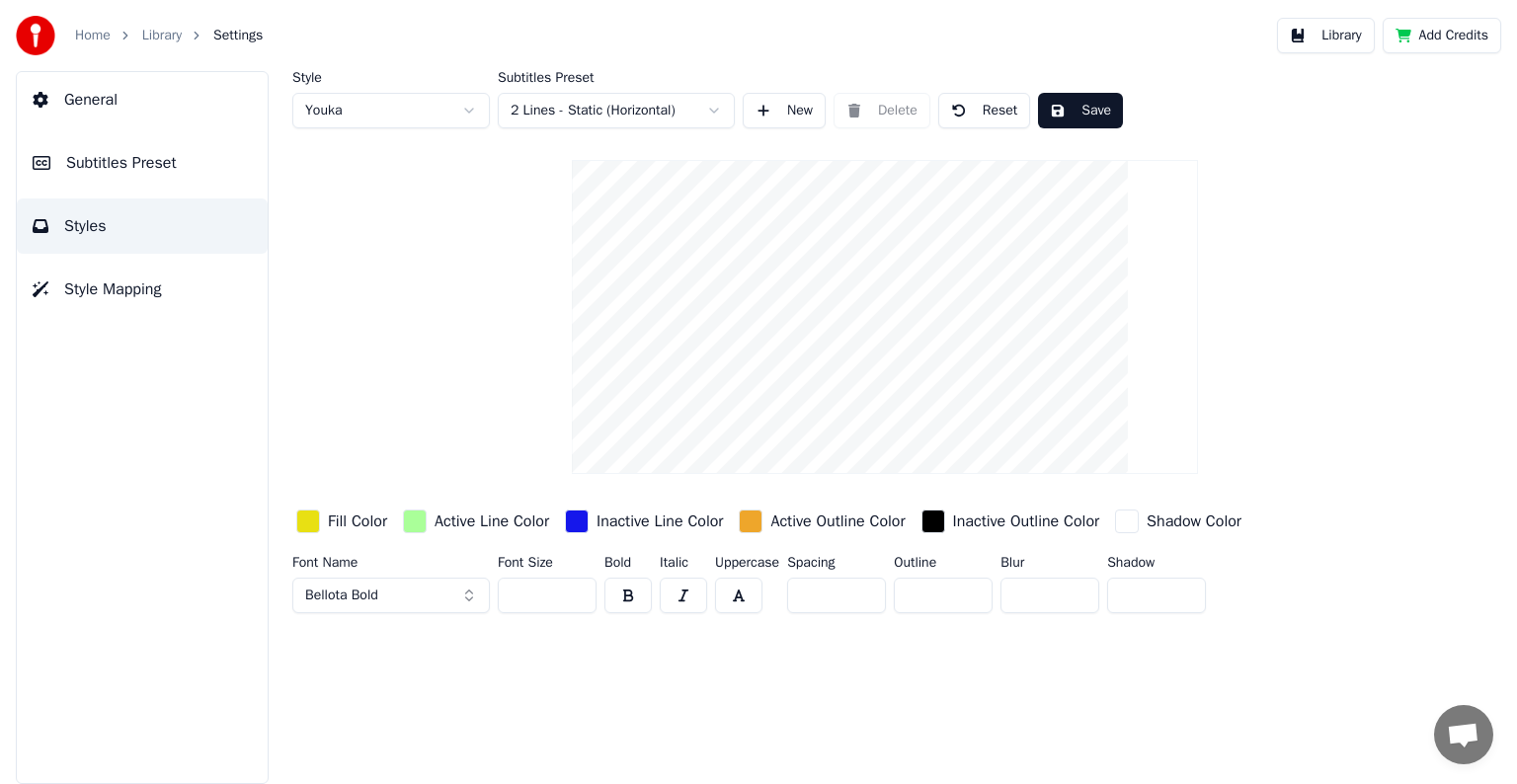 click at bounding box center [308, 521] 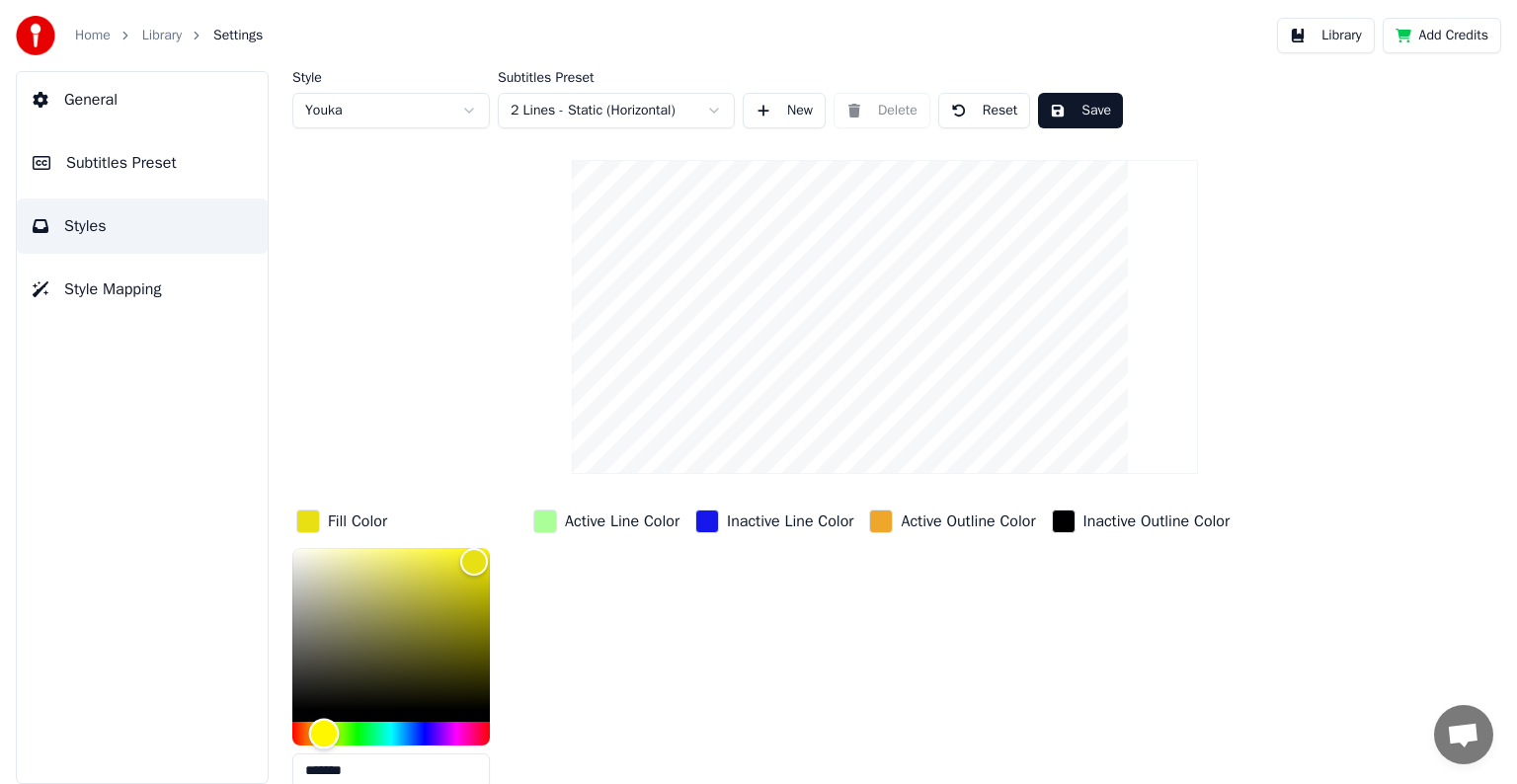 type on "*******" 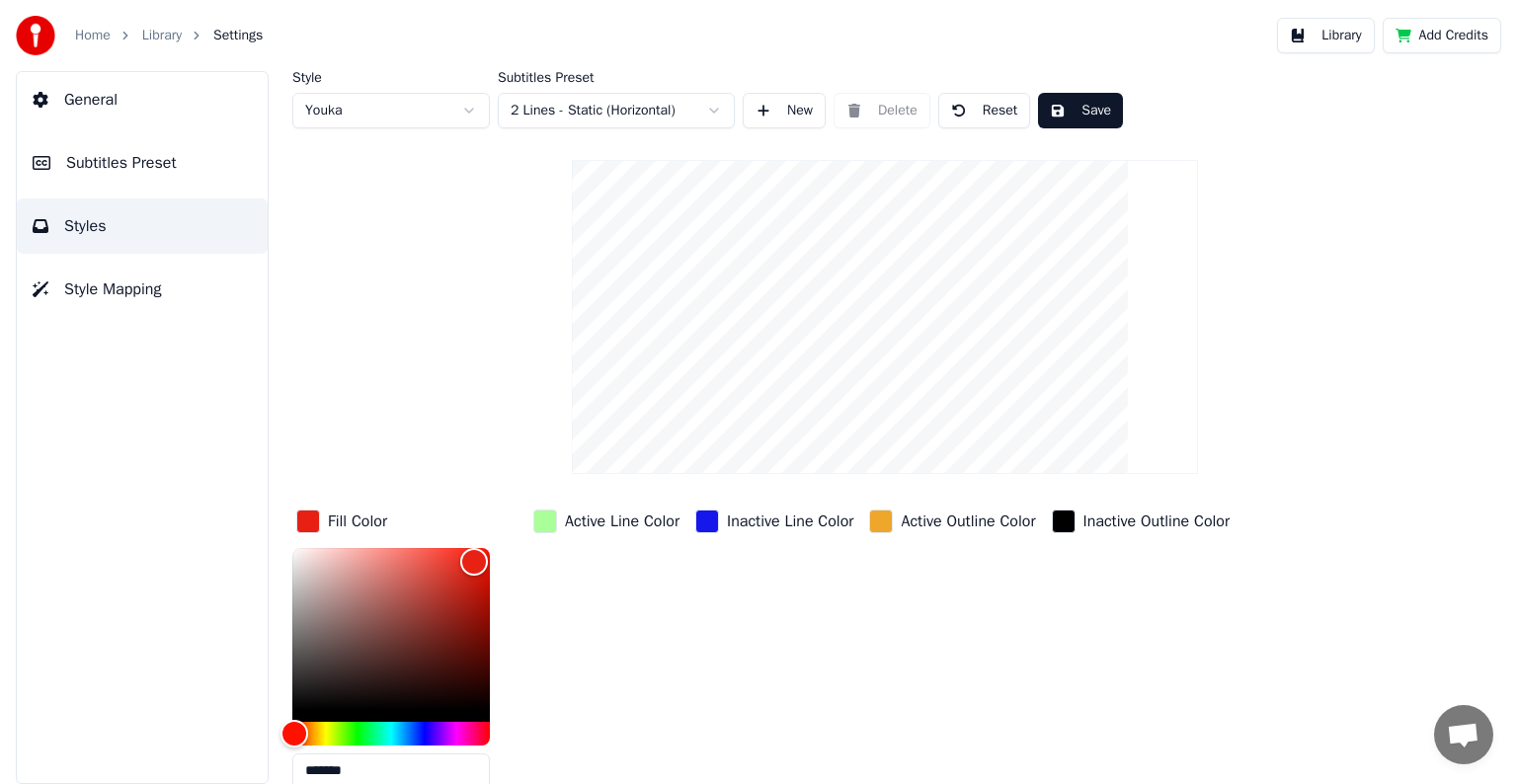 click on "Active Outline Color" at bounding box center [968, 521] 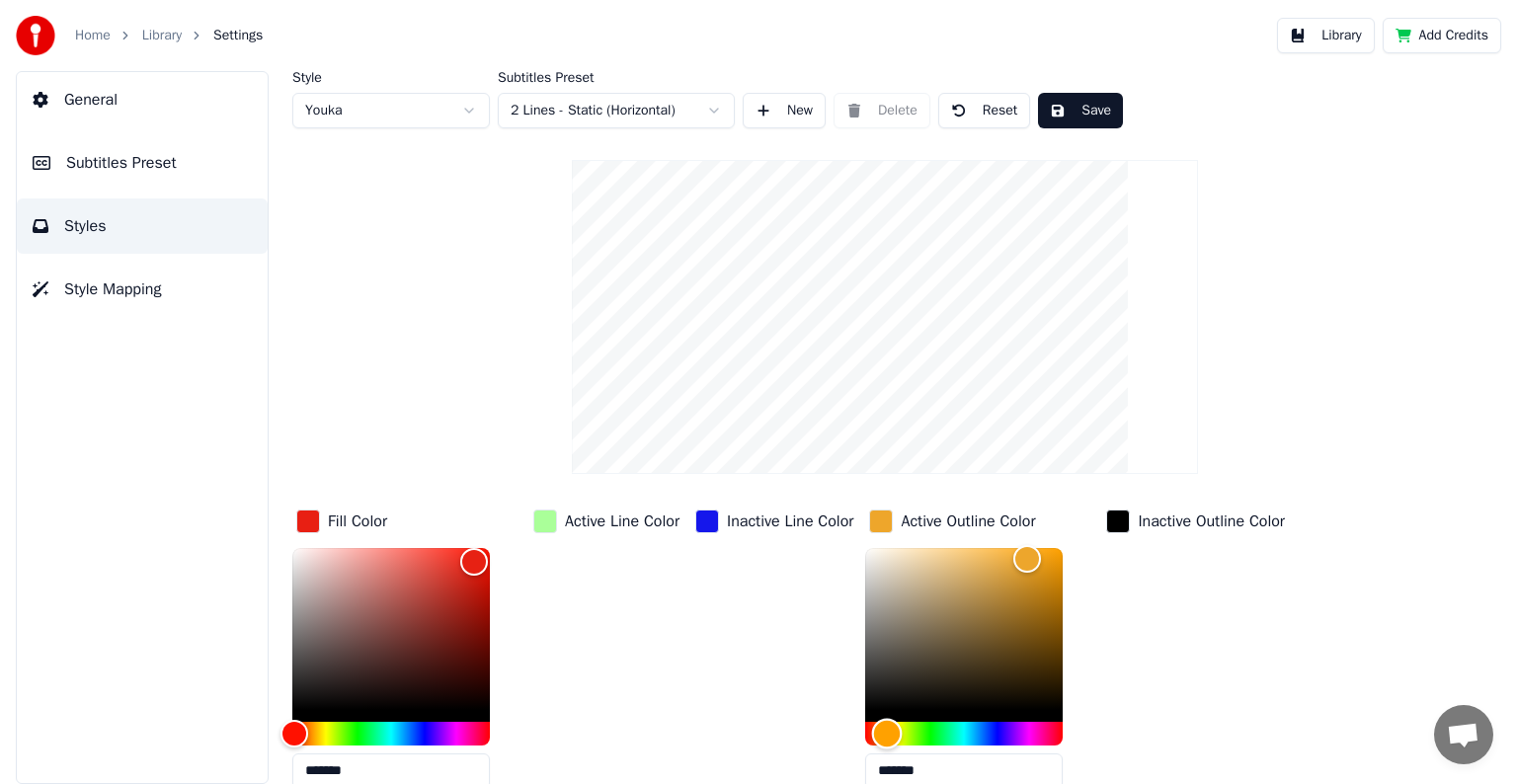 click at bounding box center [964, 734] 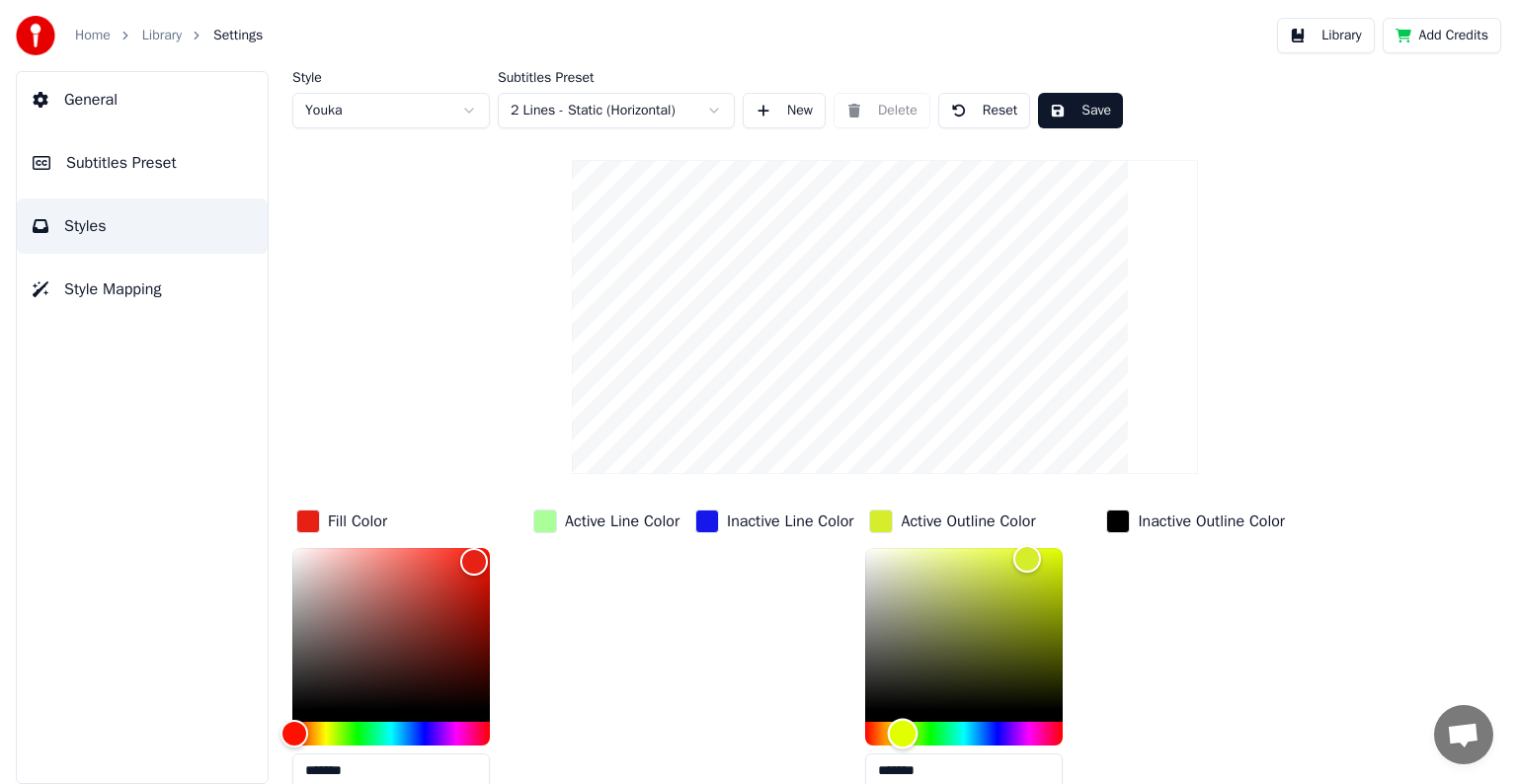 type on "*******" 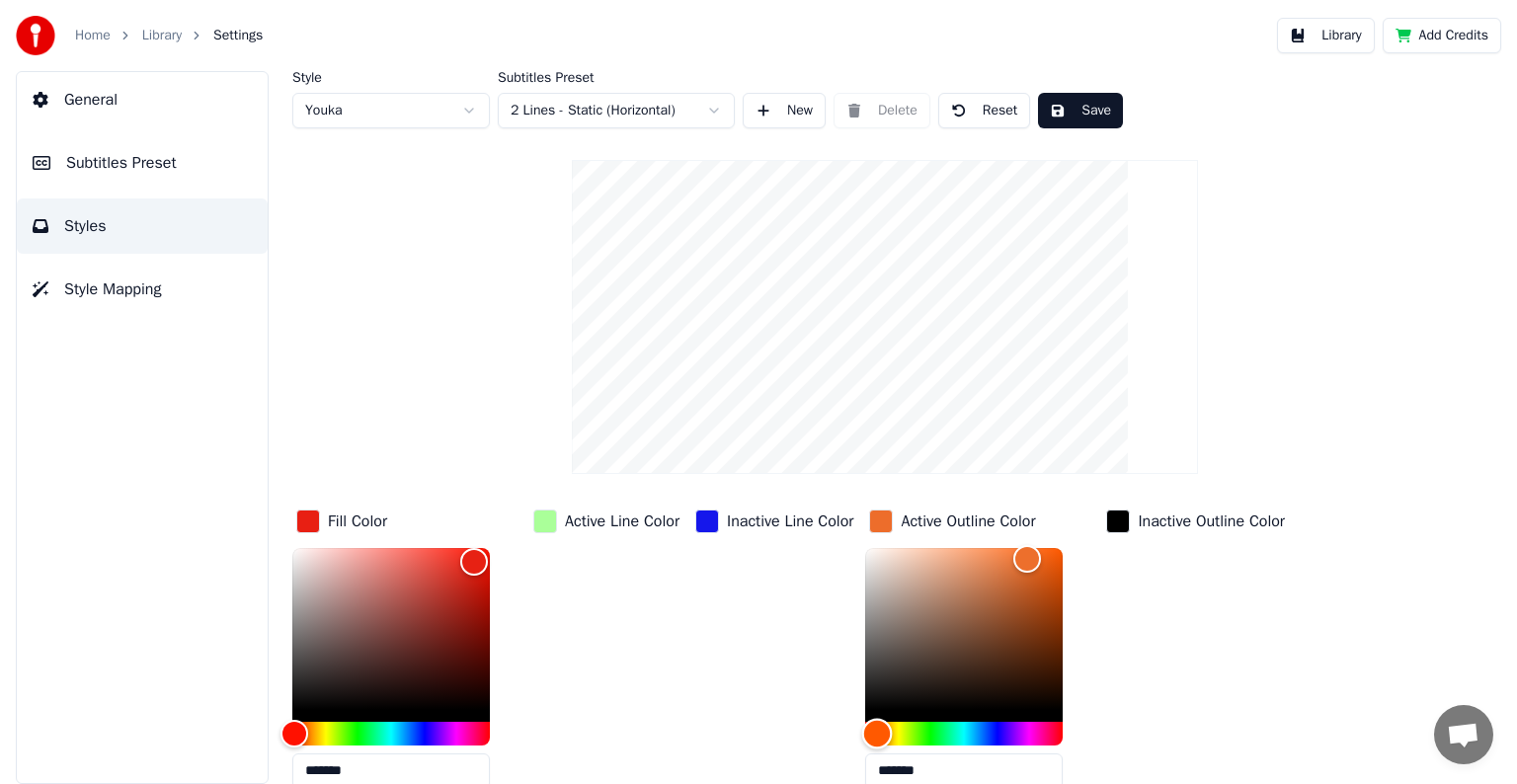 click at bounding box center [964, 734] 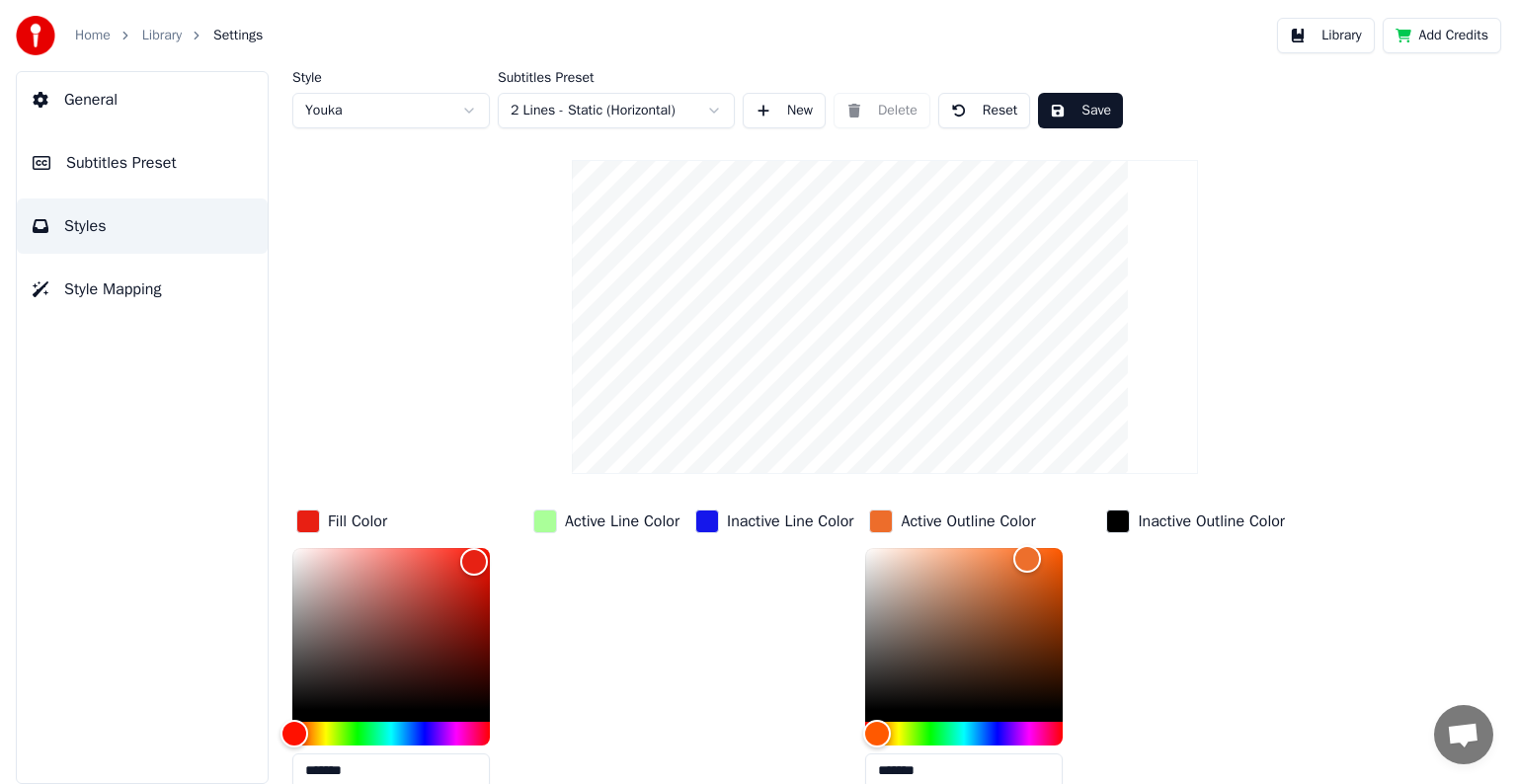 click at bounding box center (545, 521) 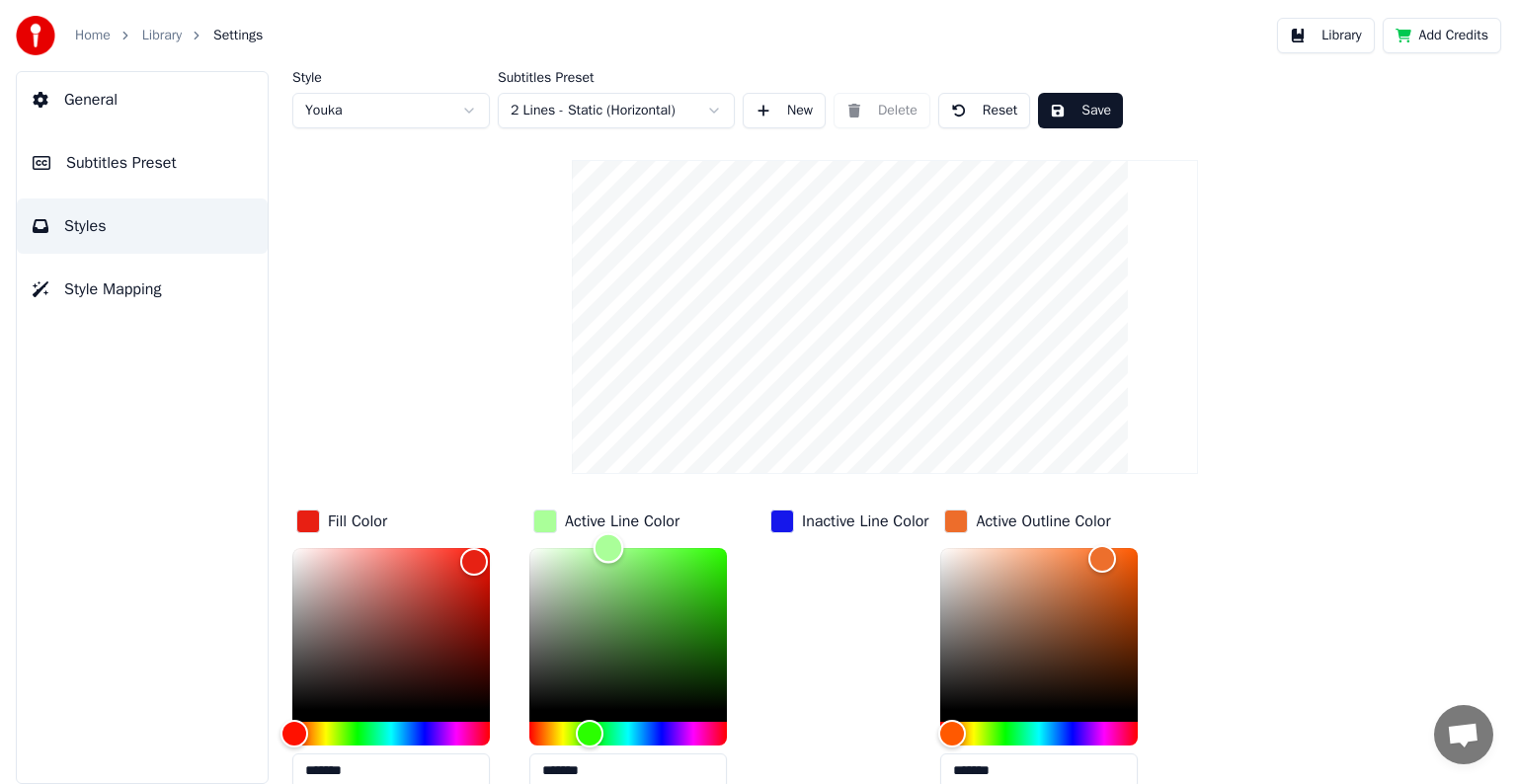 type on "*******" 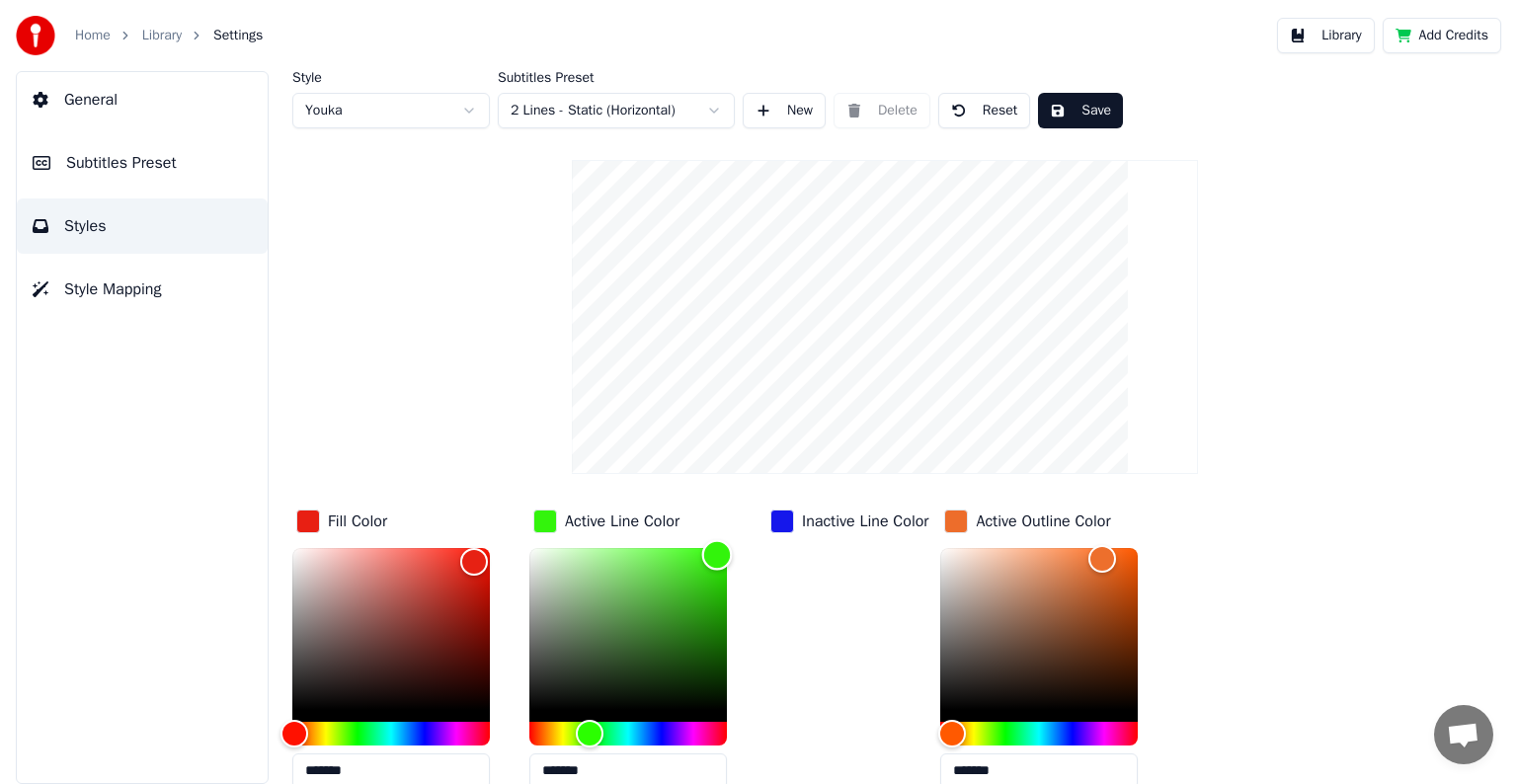click at bounding box center [628, 629] 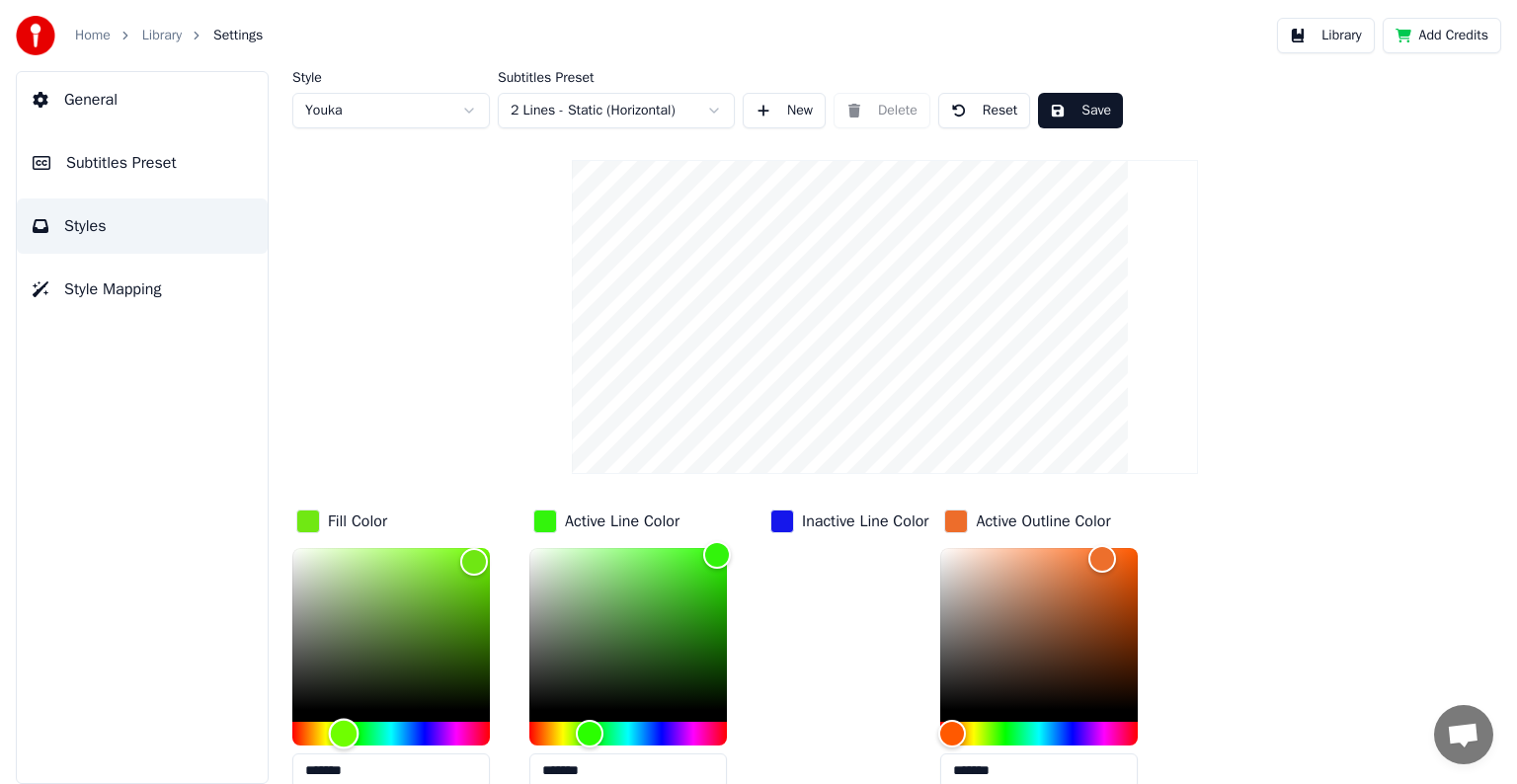 click at bounding box center (391, 734) 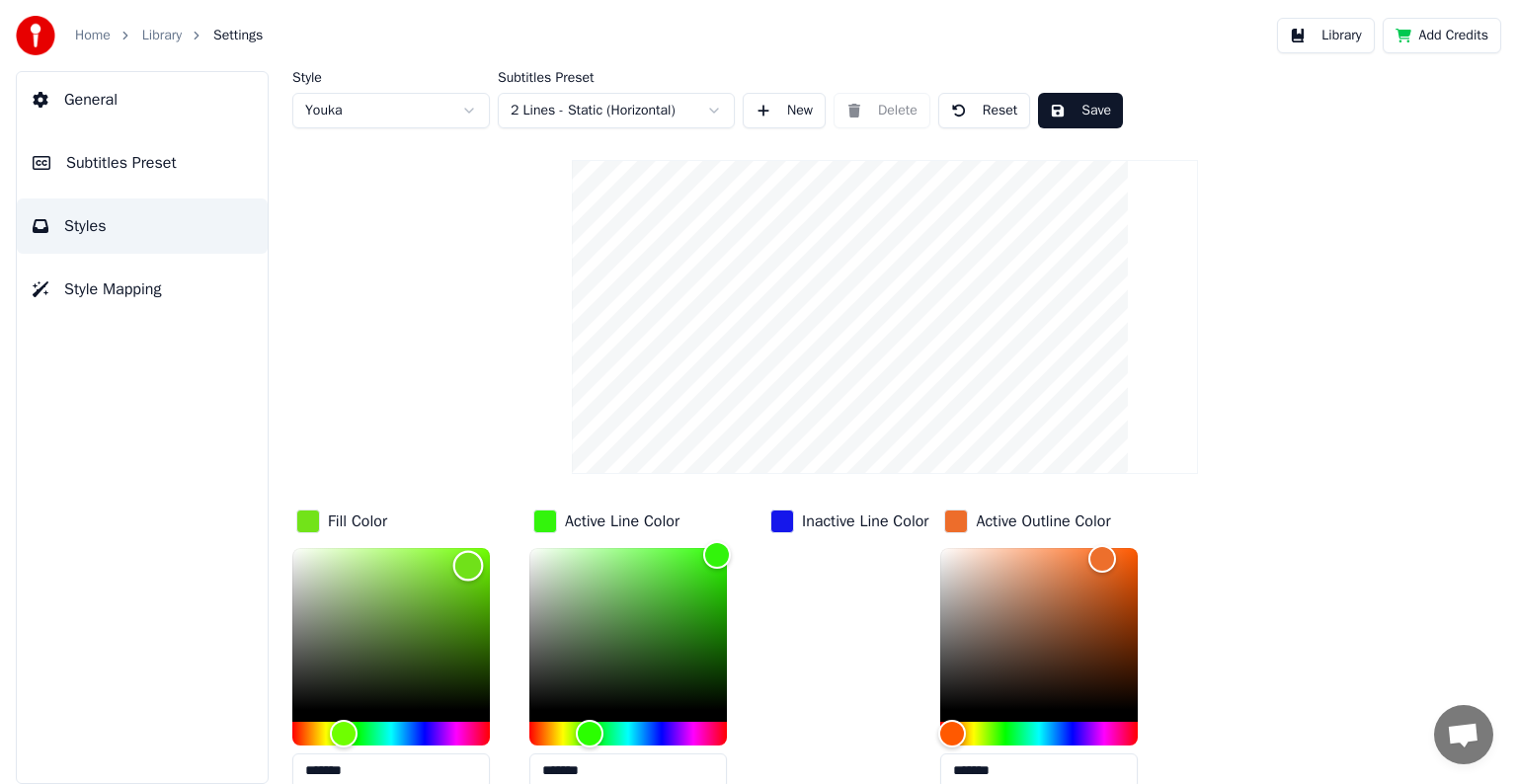 click at bounding box center [468, 565] 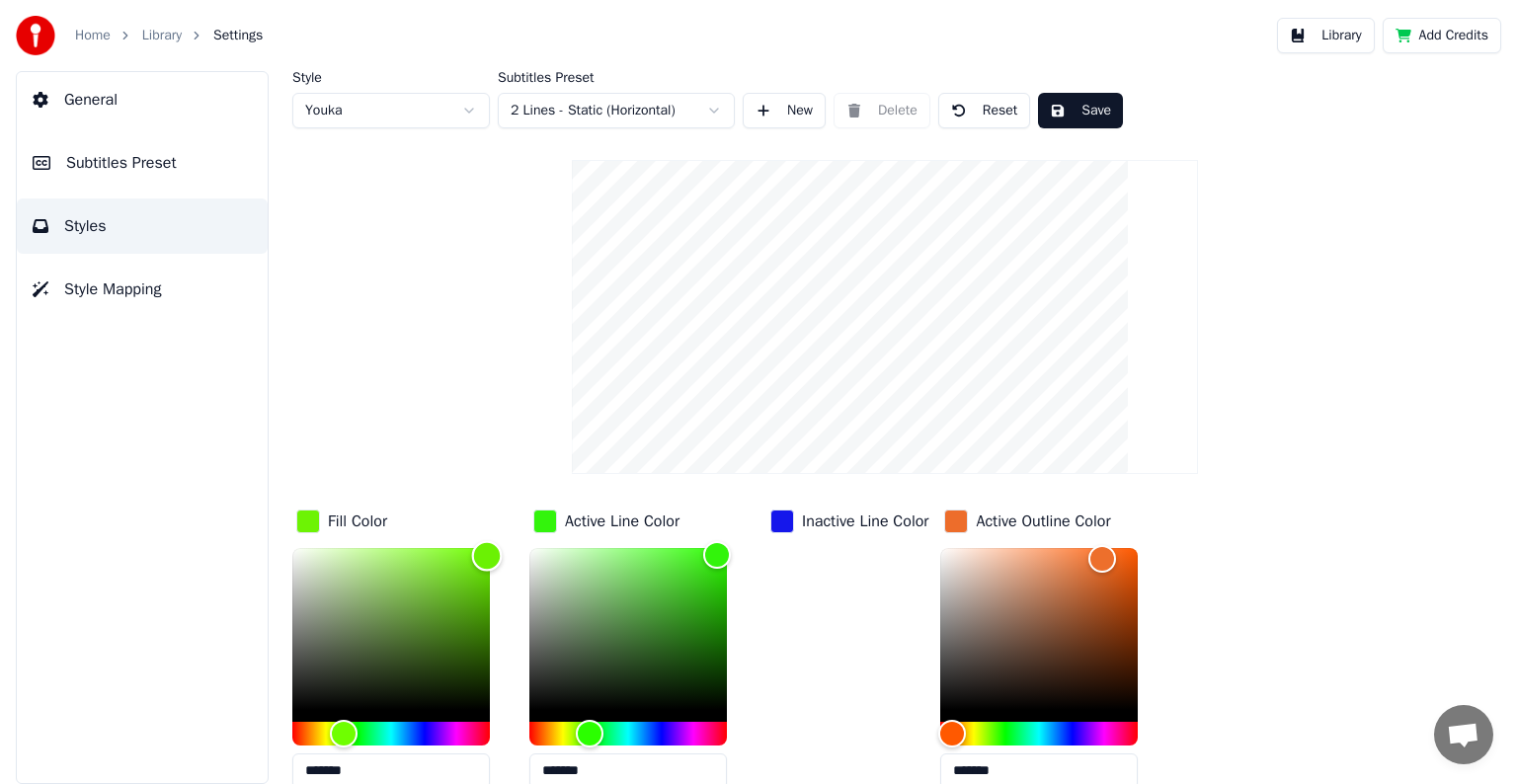 type on "*******" 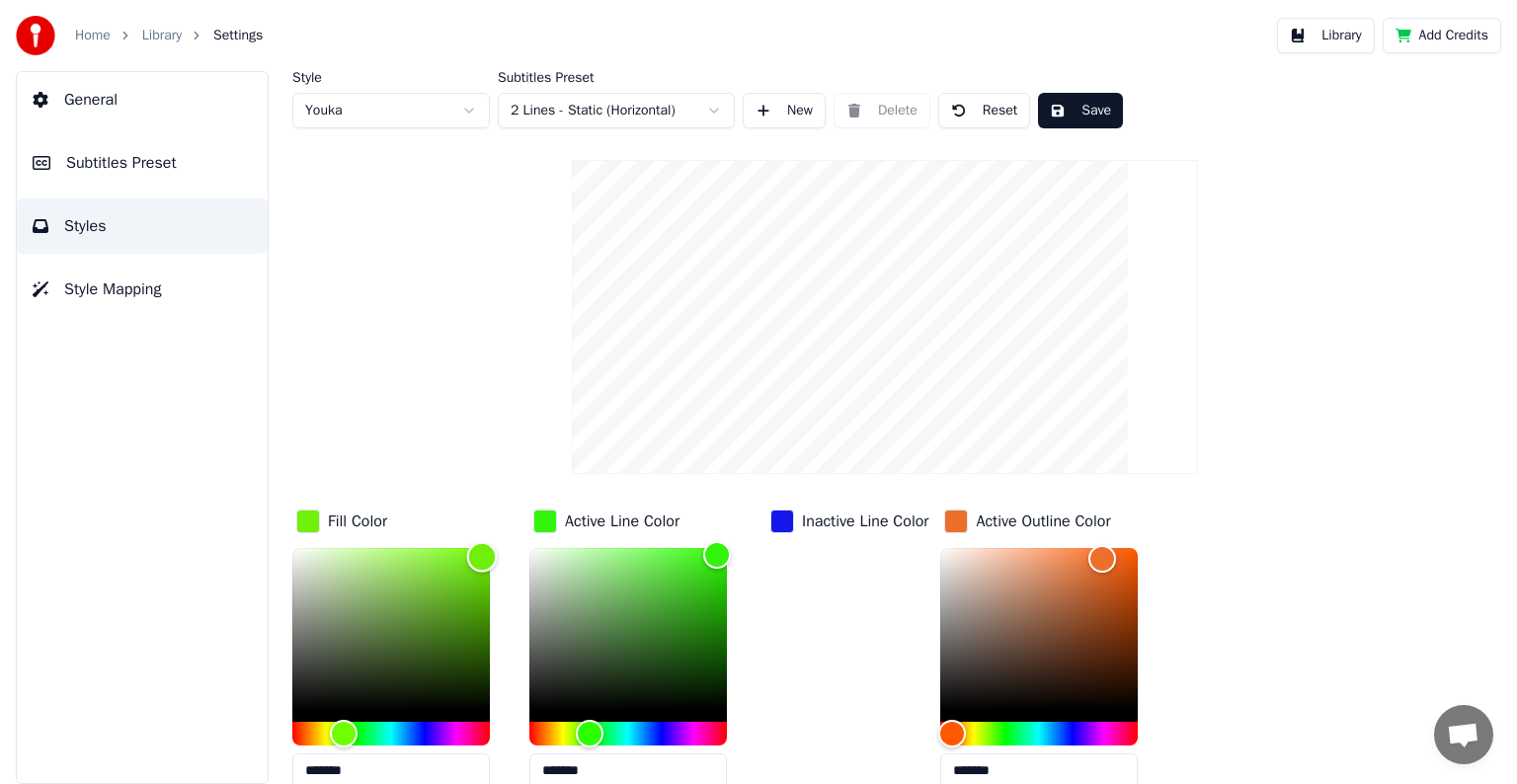 click at bounding box center [482, 556] 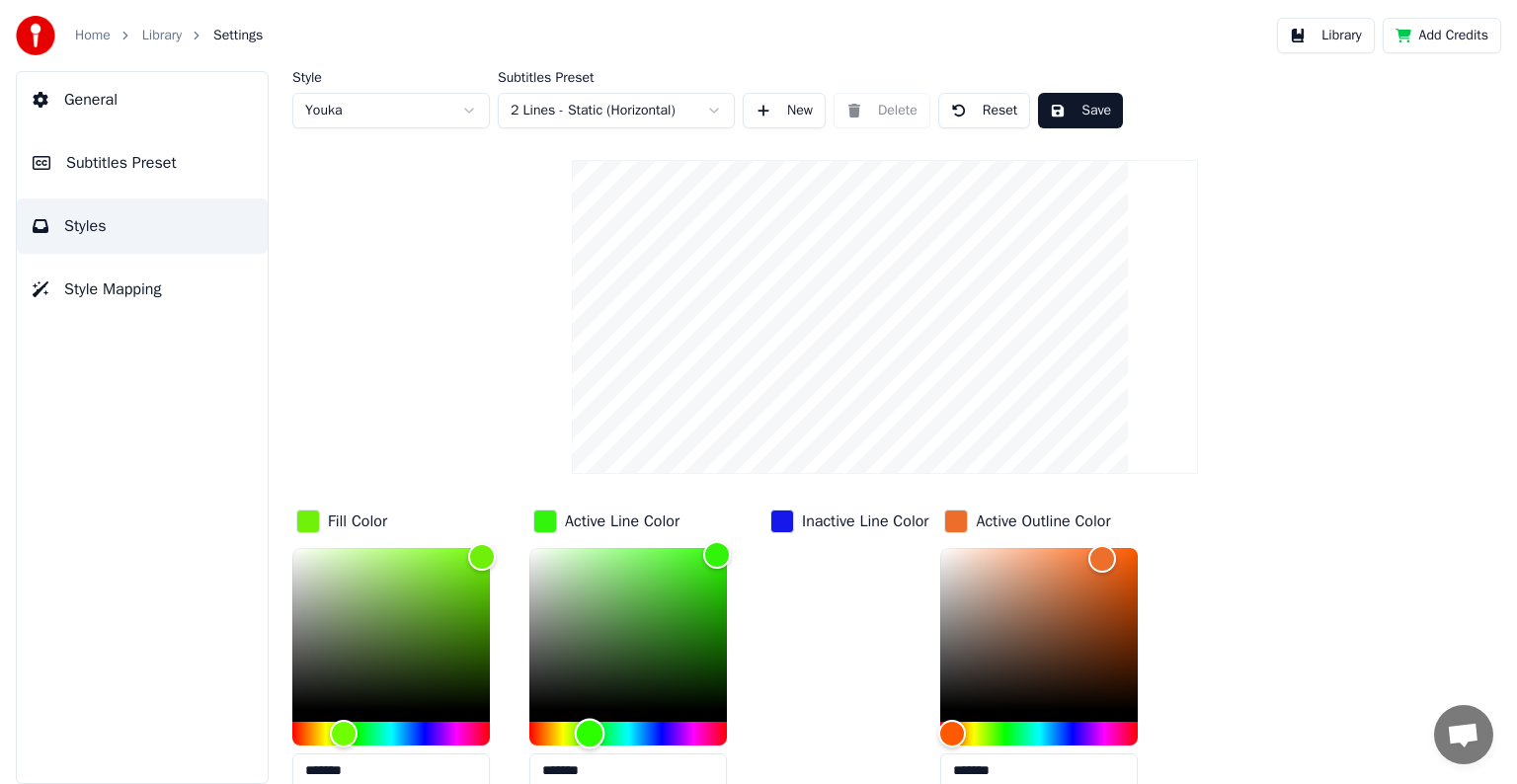 type on "*******" 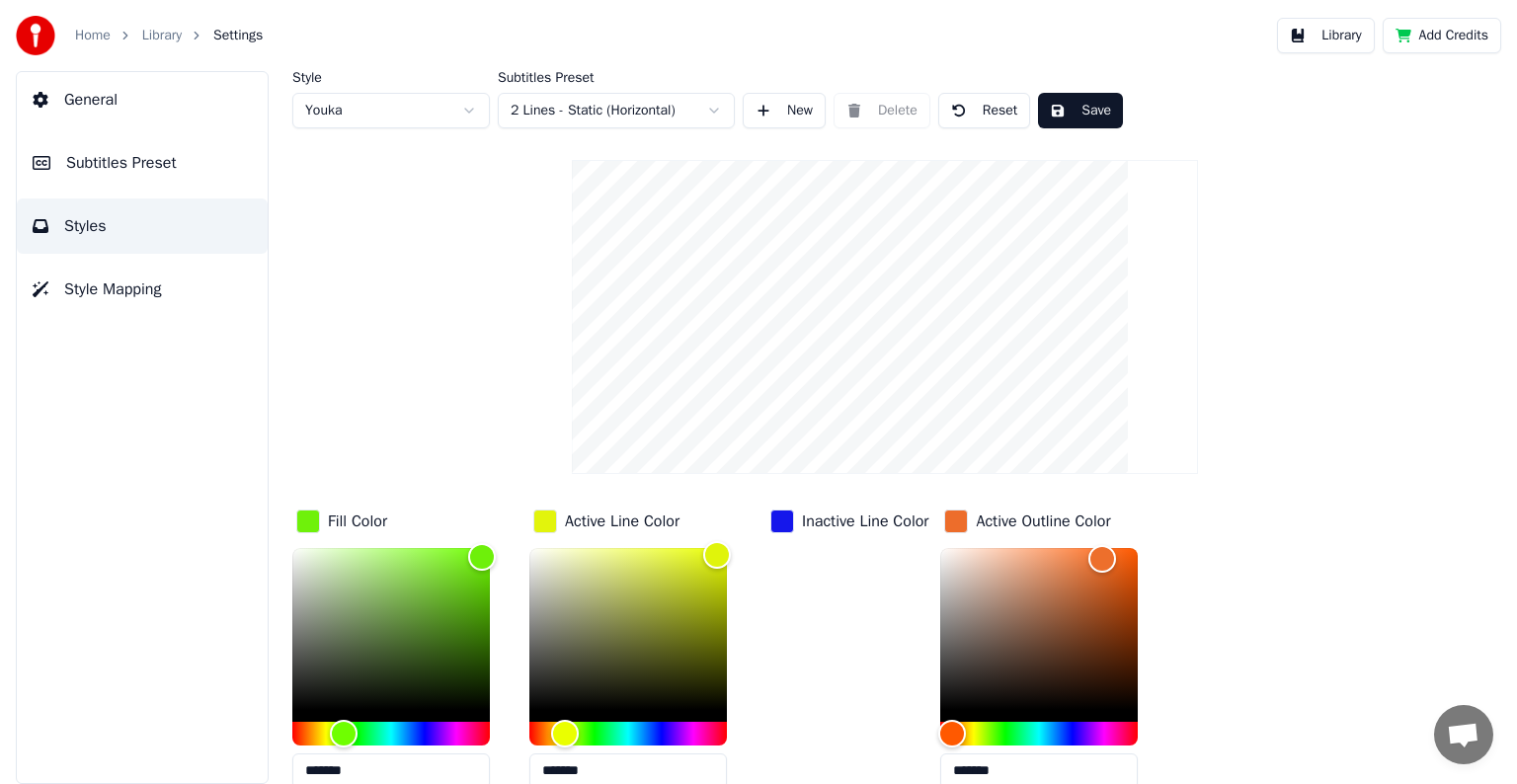 click on "Inactive Line Color" at bounding box center [865, 521] 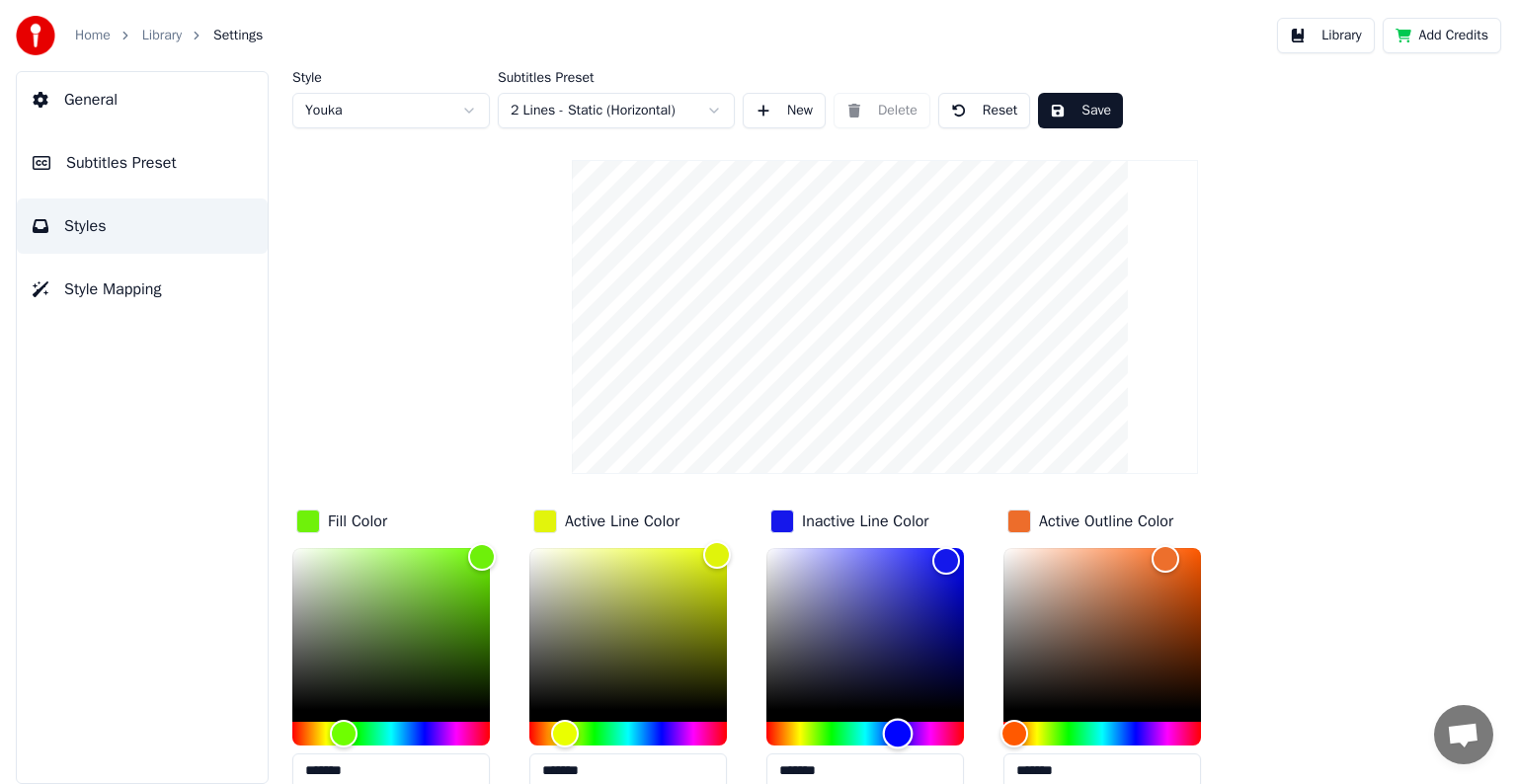 type on "*******" 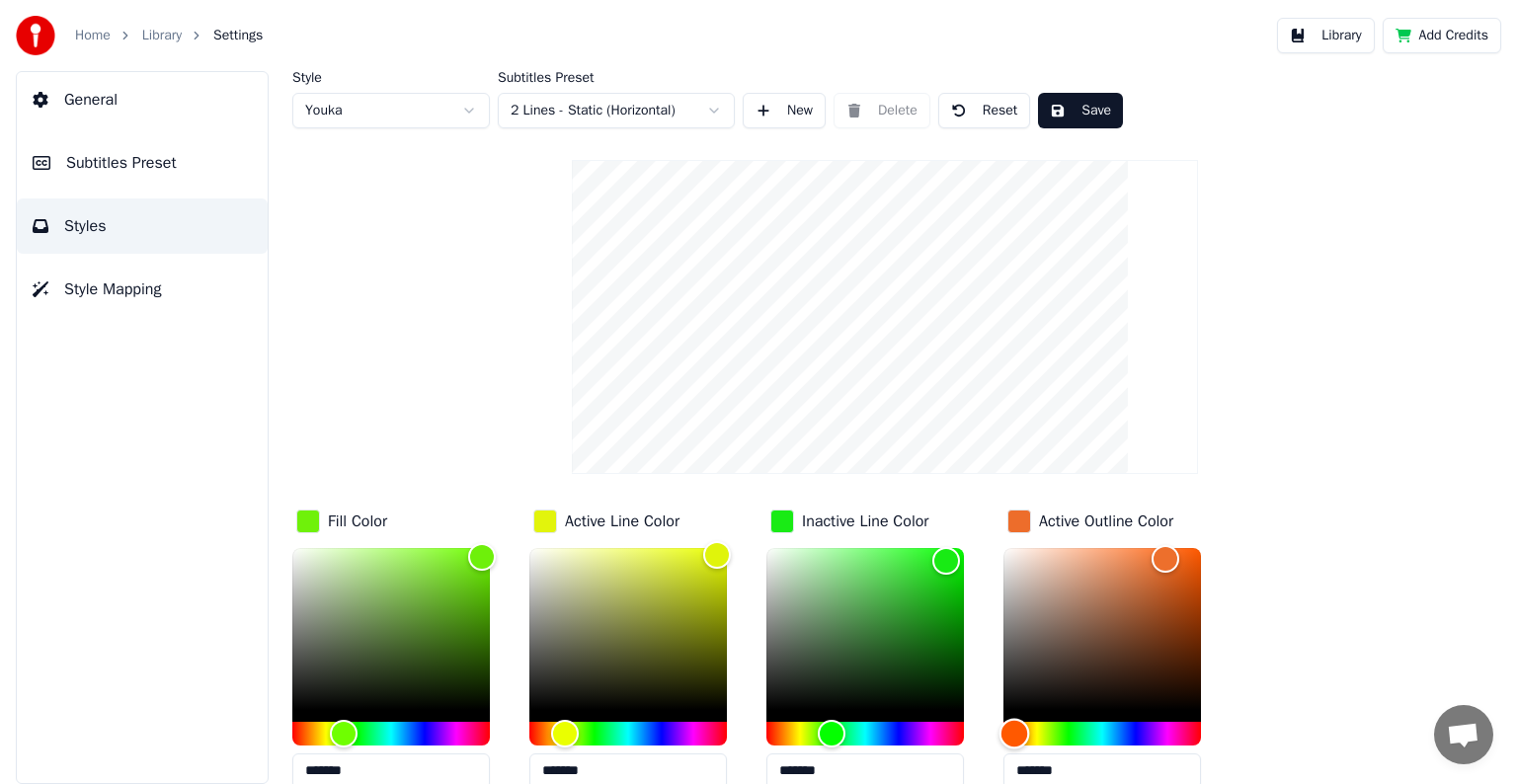 click at bounding box center [1102, 734] 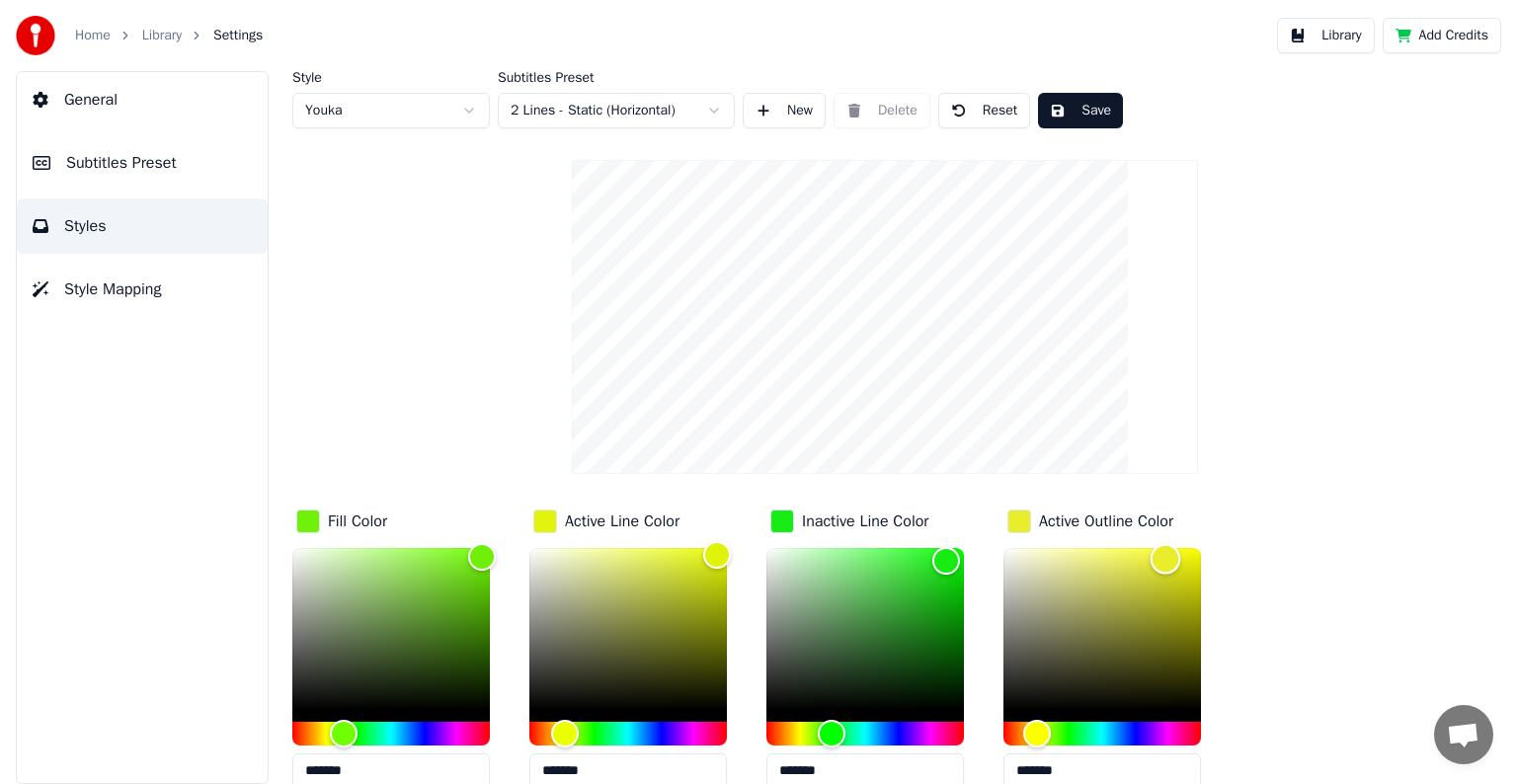type on "*******" 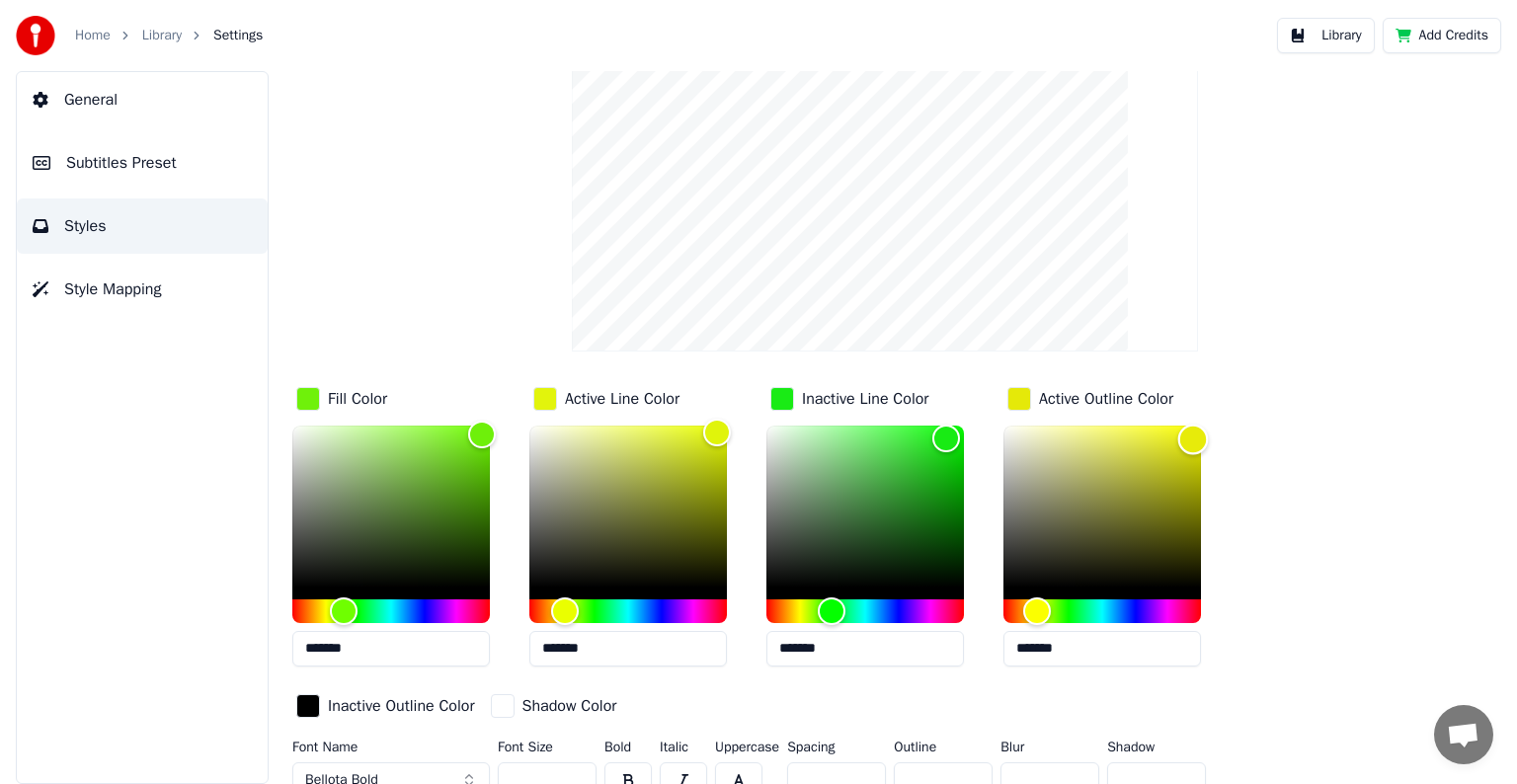 scroll, scrollTop: 141, scrollLeft: 0, axis: vertical 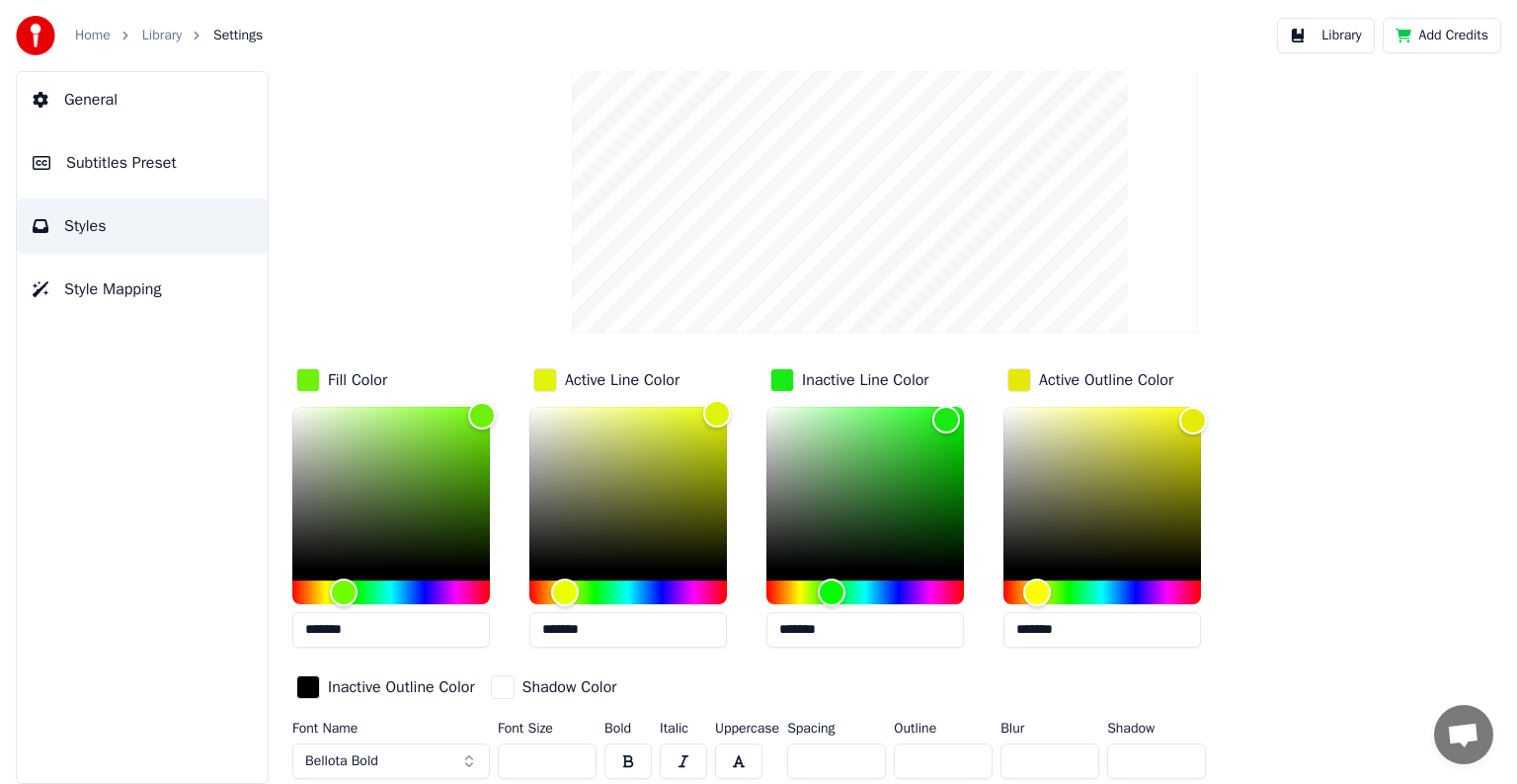 click on "*" at bounding box center (943, 761) 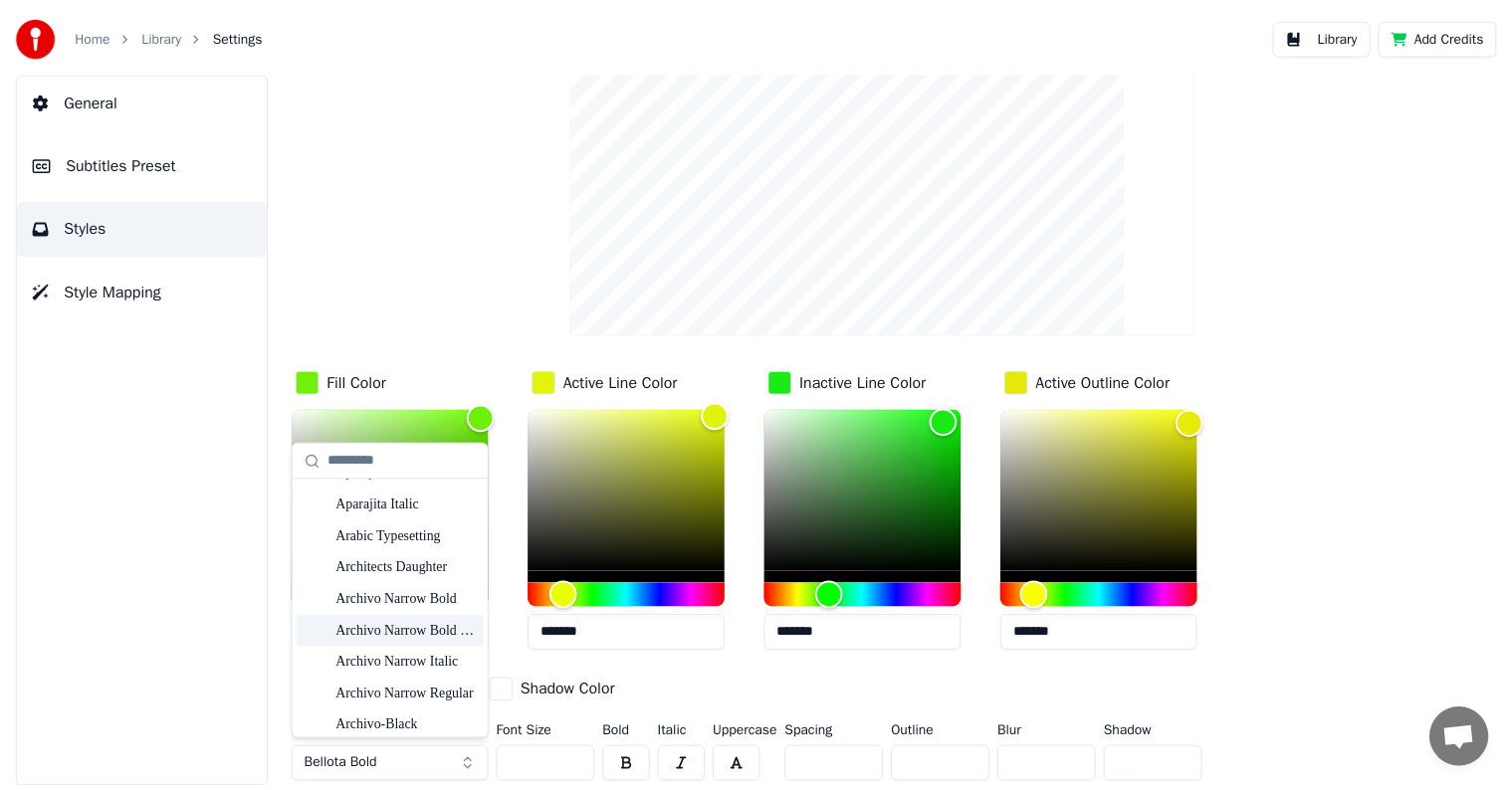 scroll, scrollTop: 1194, scrollLeft: 0, axis: vertical 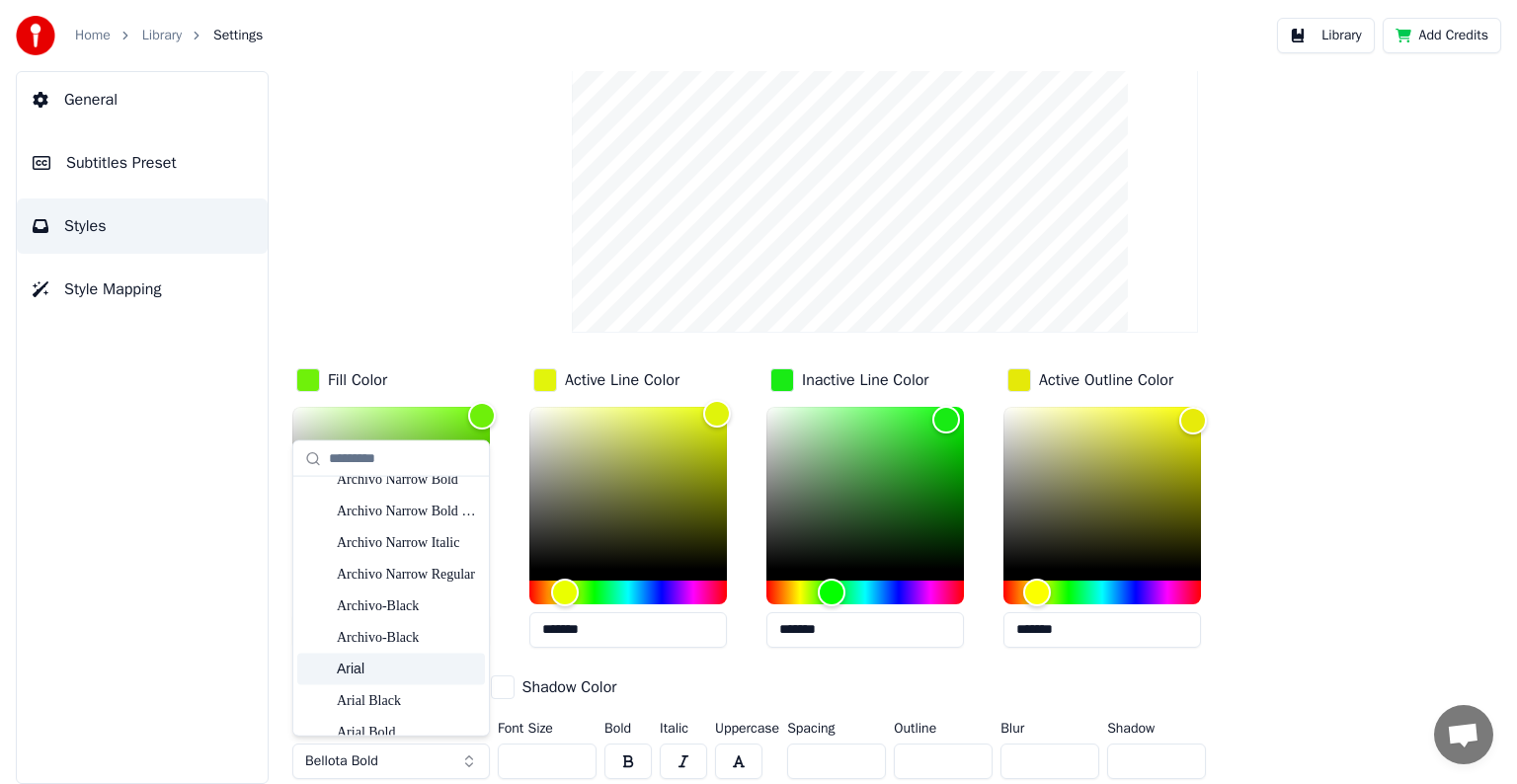 click on "Arial" at bounding box center (407, 669) 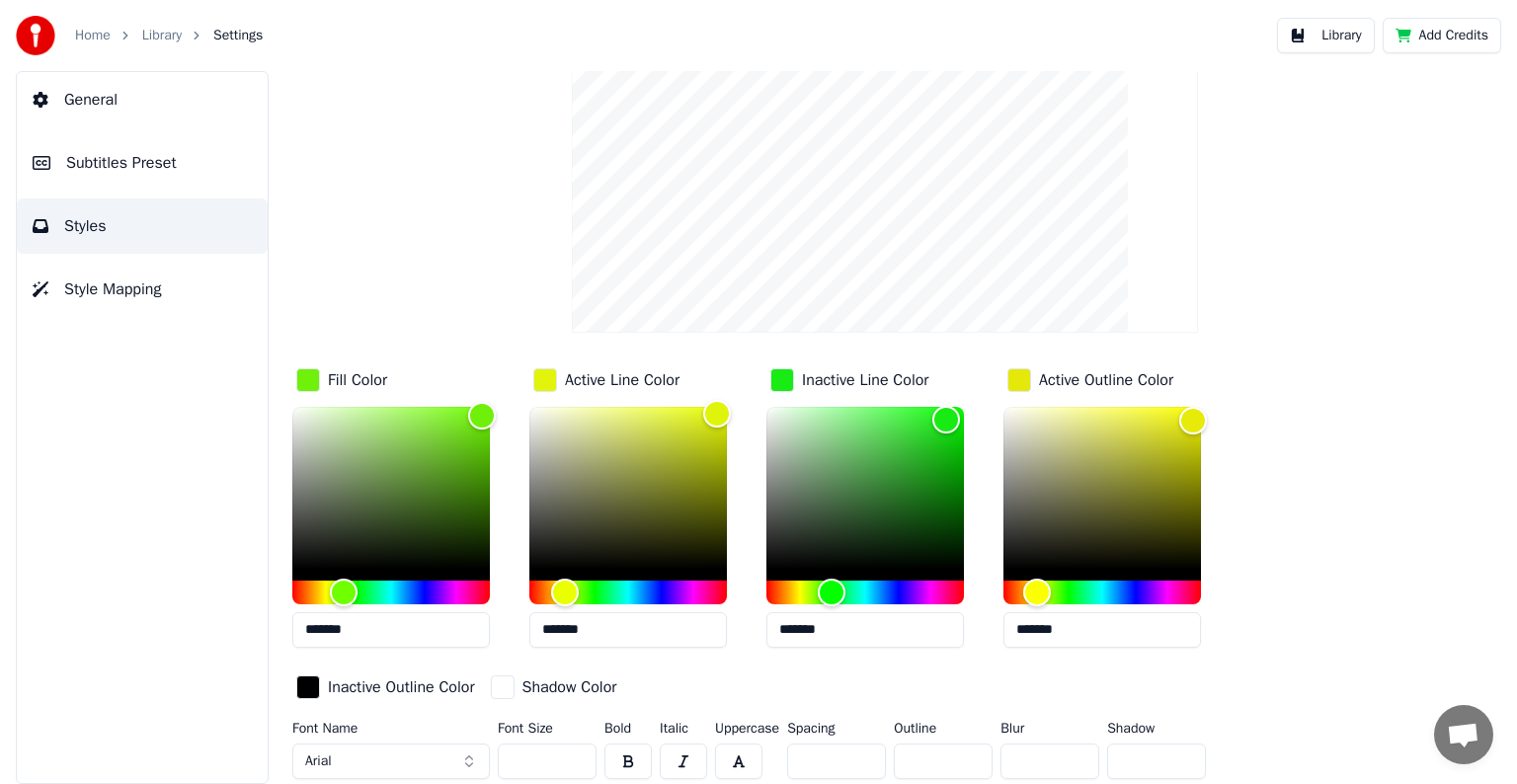 click on "Library" at bounding box center (1325, 36) 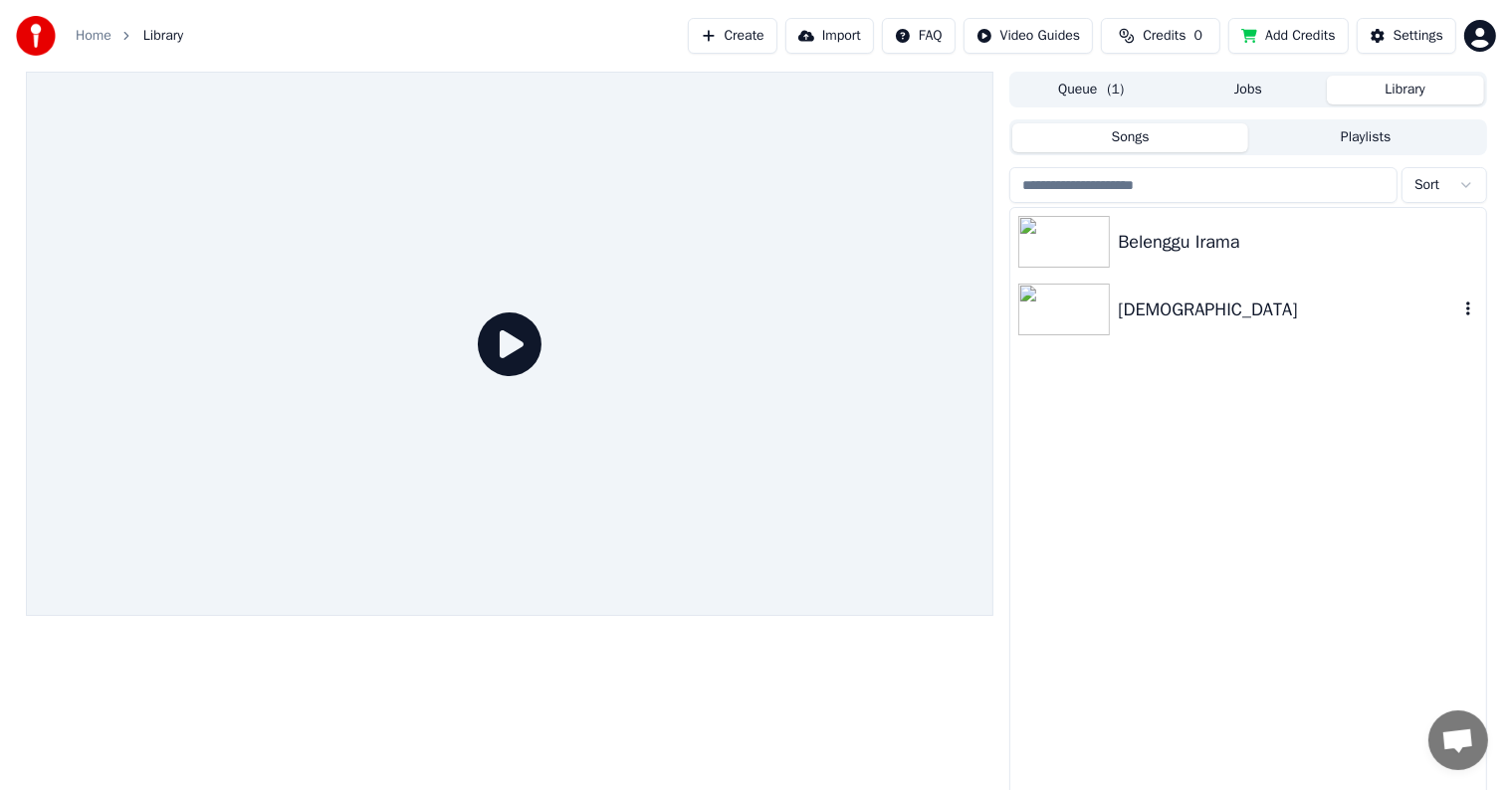 click on "[DEMOGRAPHIC_DATA]" at bounding box center [1287, 309] 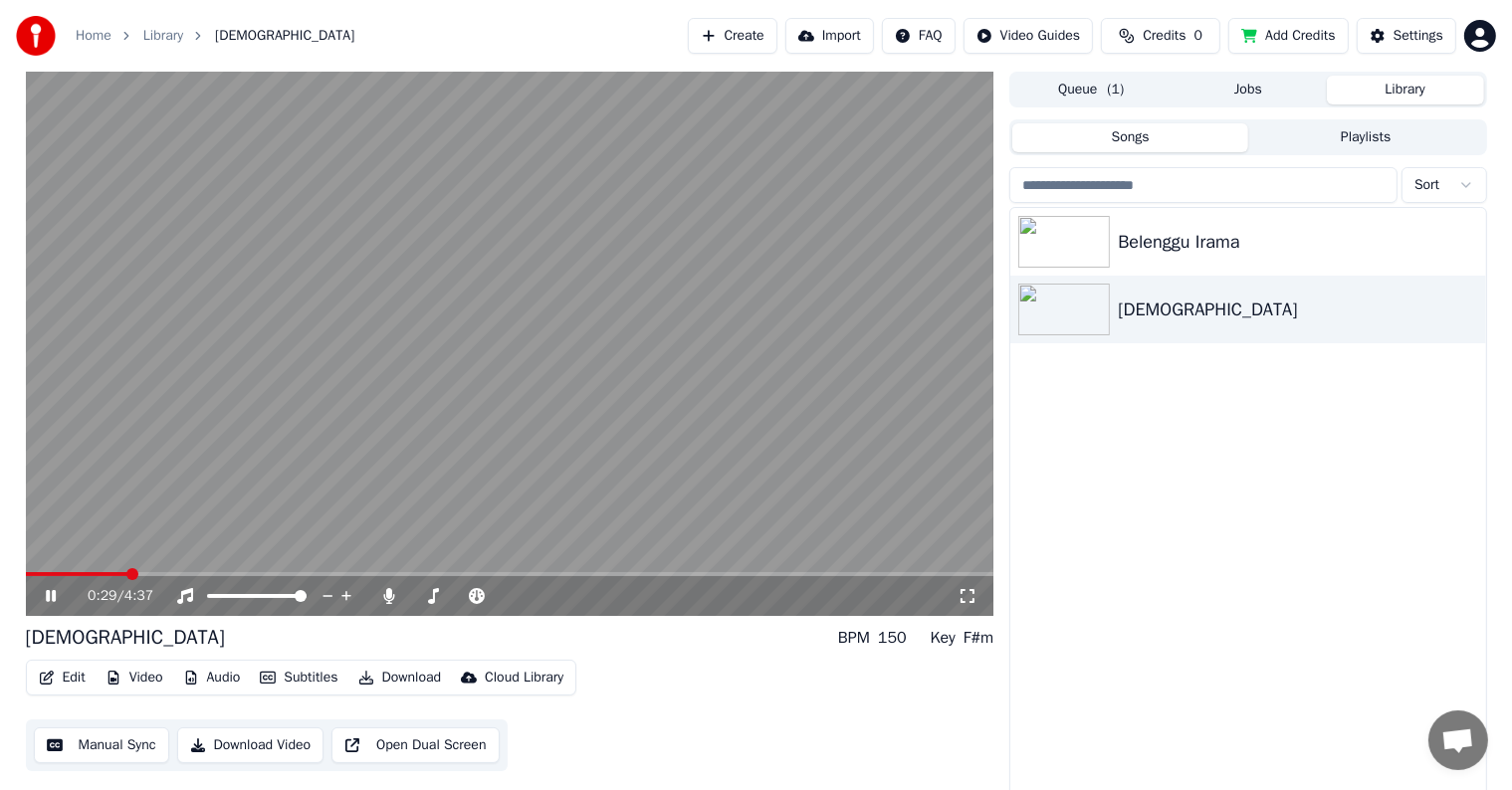click on "Jobs" at bounding box center (1248, 90) 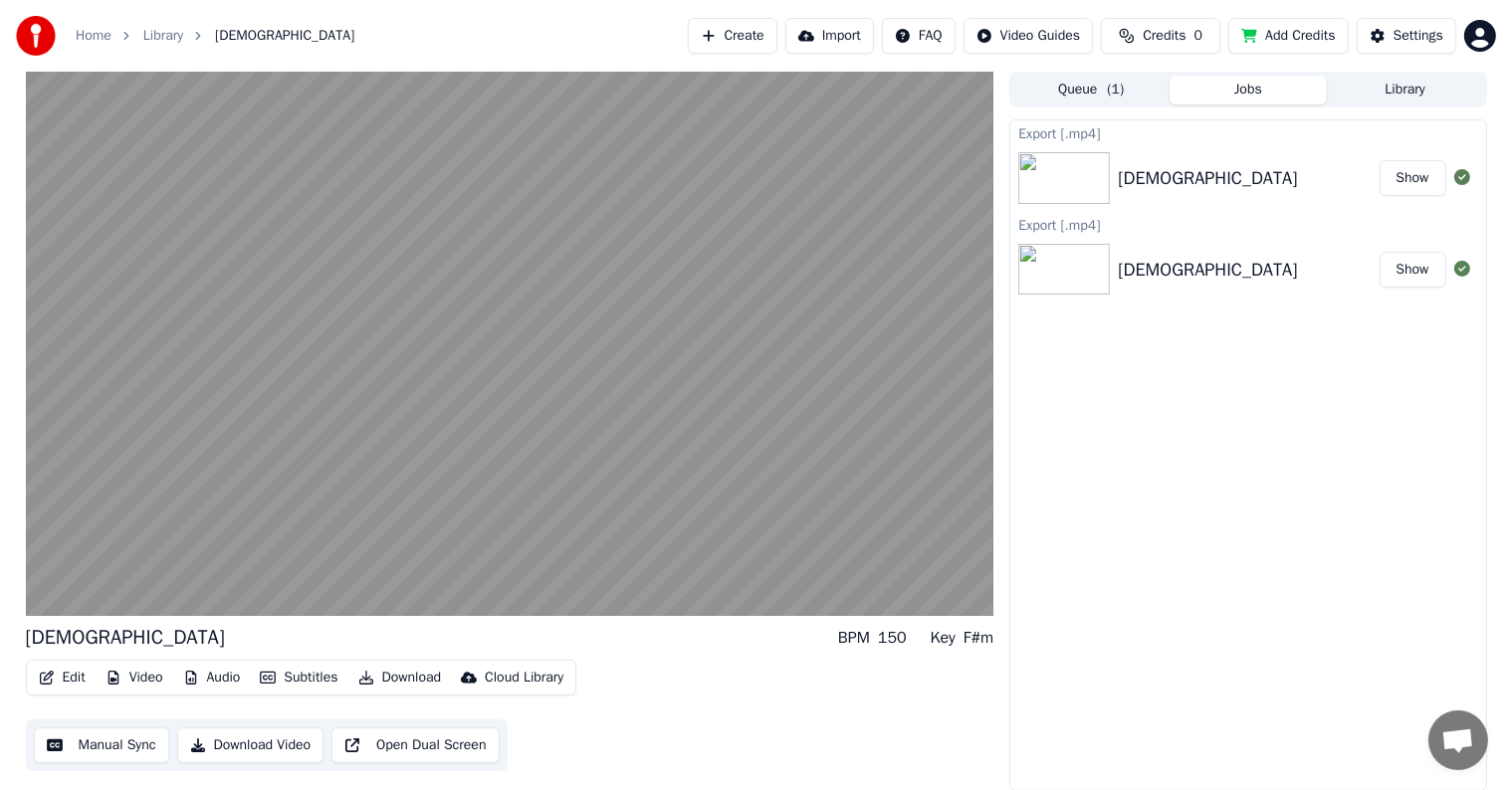 click on "[DEMOGRAPHIC_DATA]" at bounding box center (1248, 178) 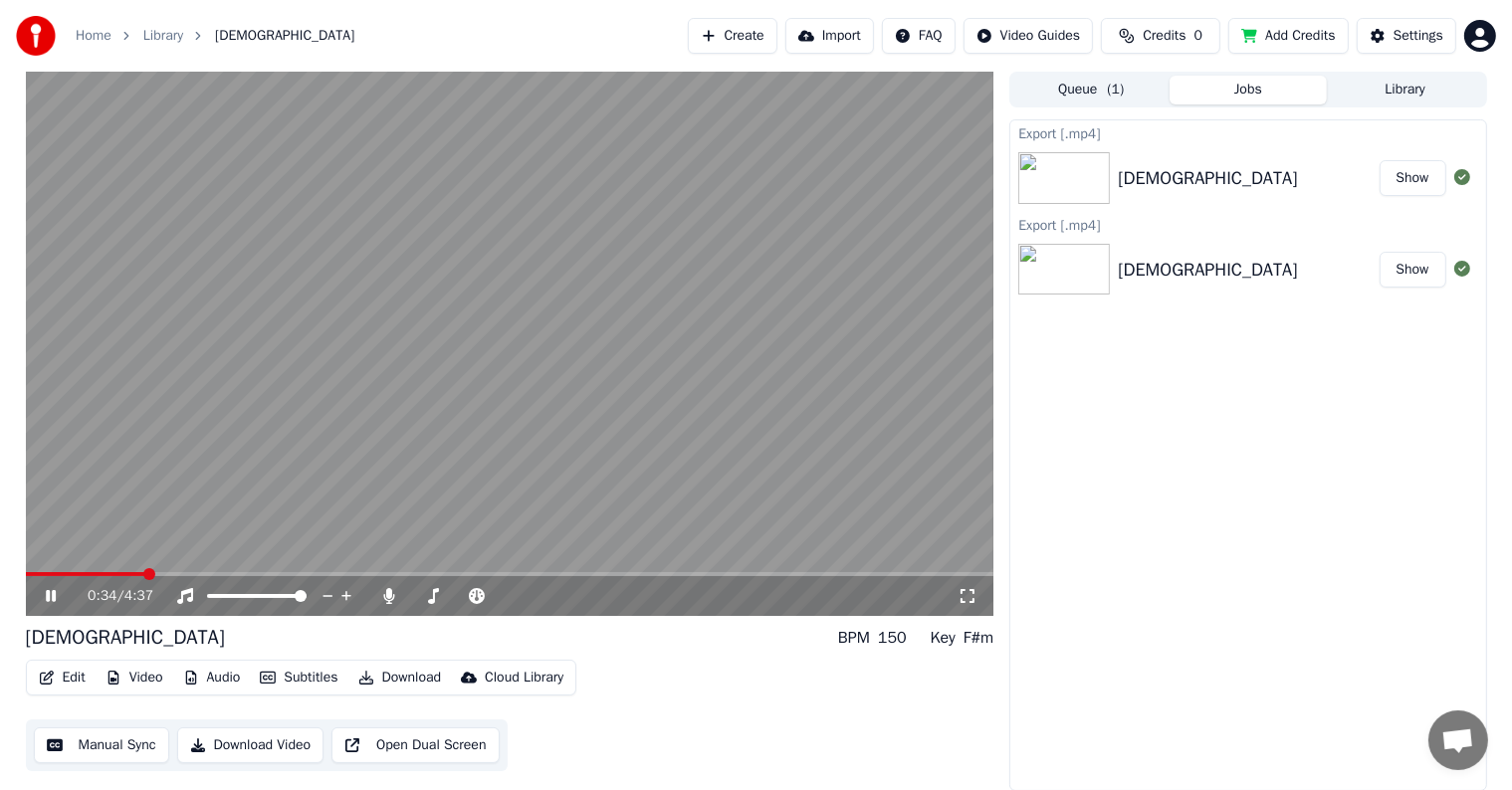 click 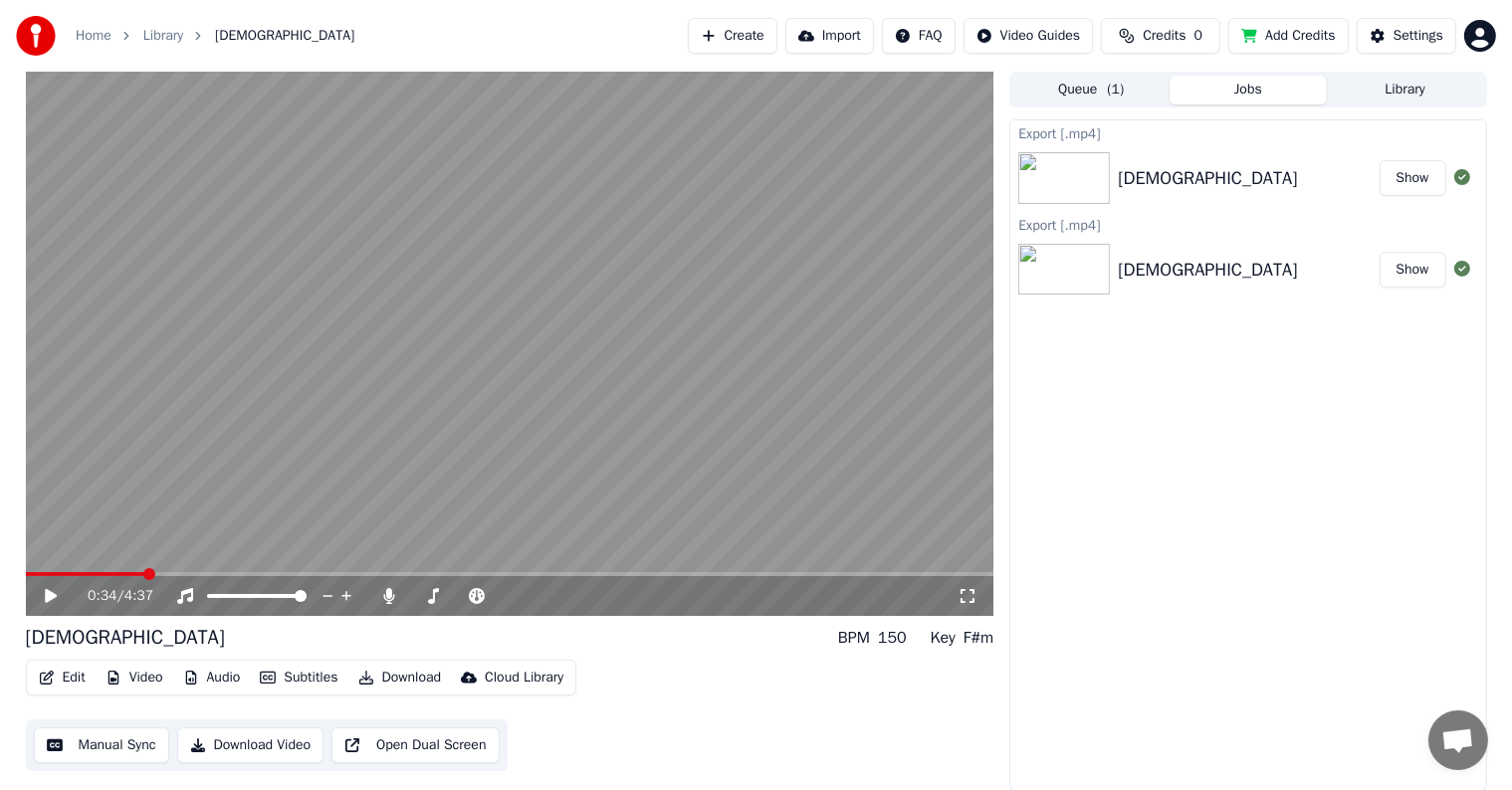 click on "Show" at bounding box center (1412, 178) 